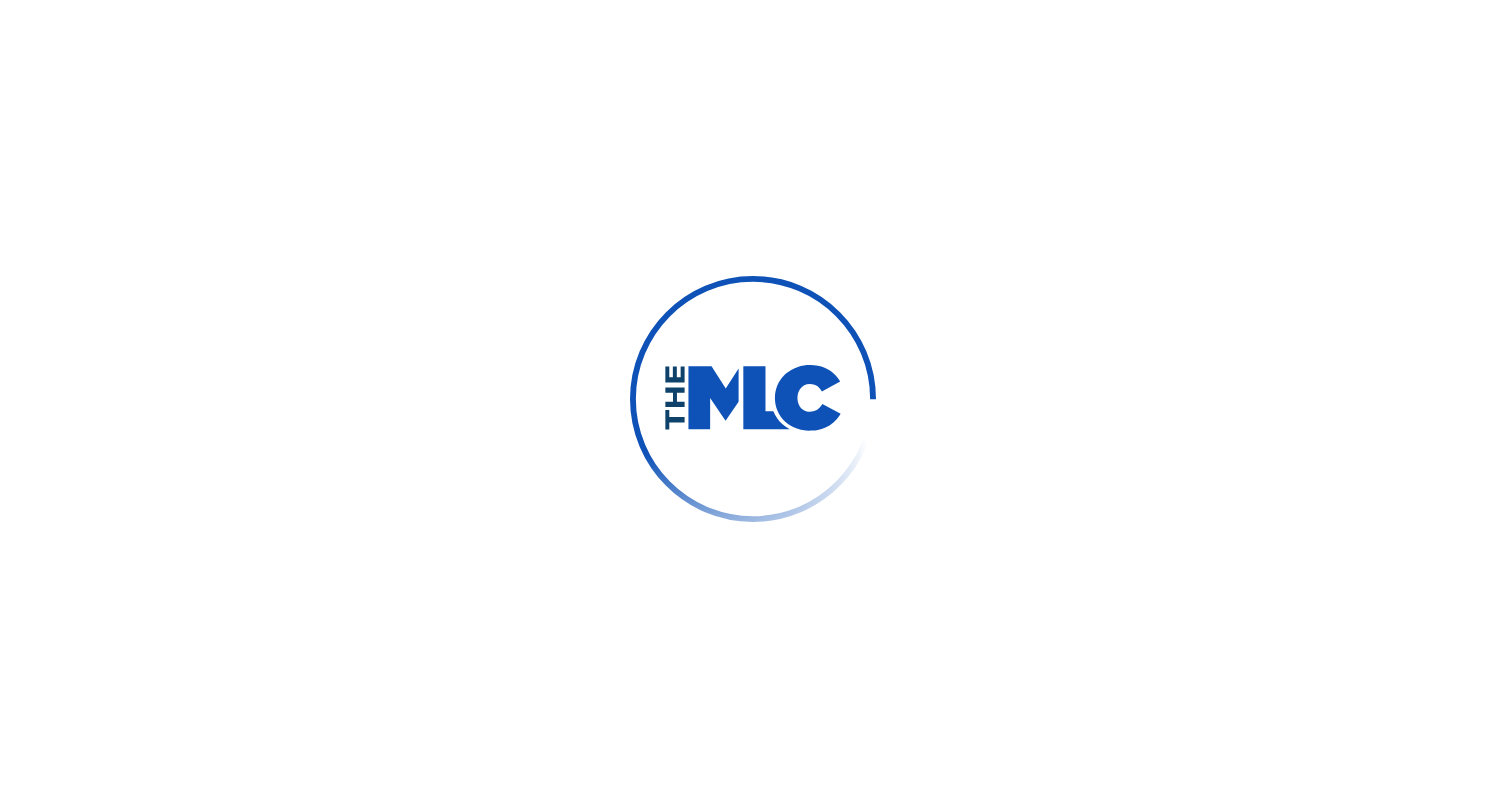 scroll, scrollTop: 0, scrollLeft: 0, axis: both 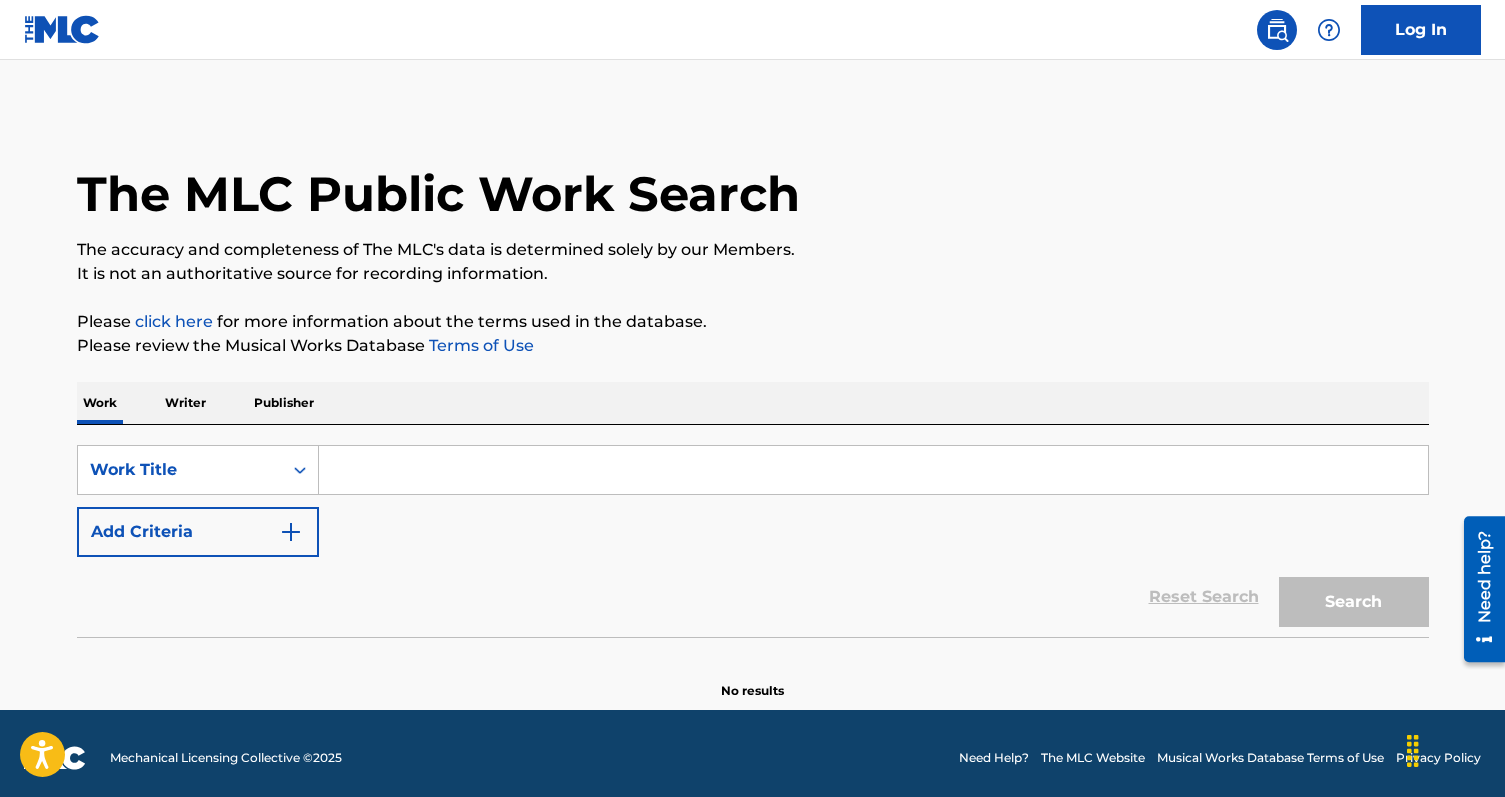 click at bounding box center [873, 470] 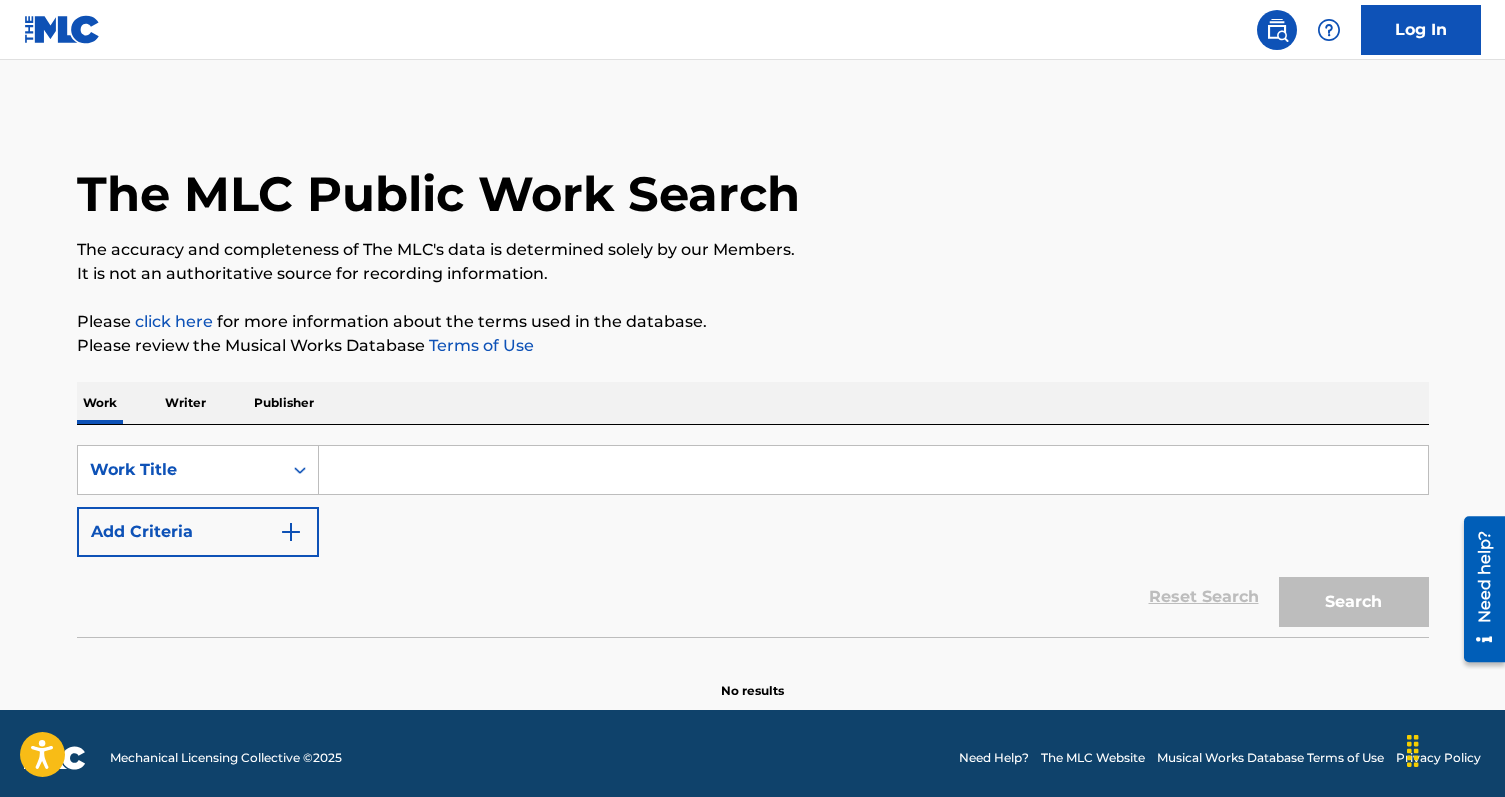 click on "Writer" at bounding box center (185, 403) 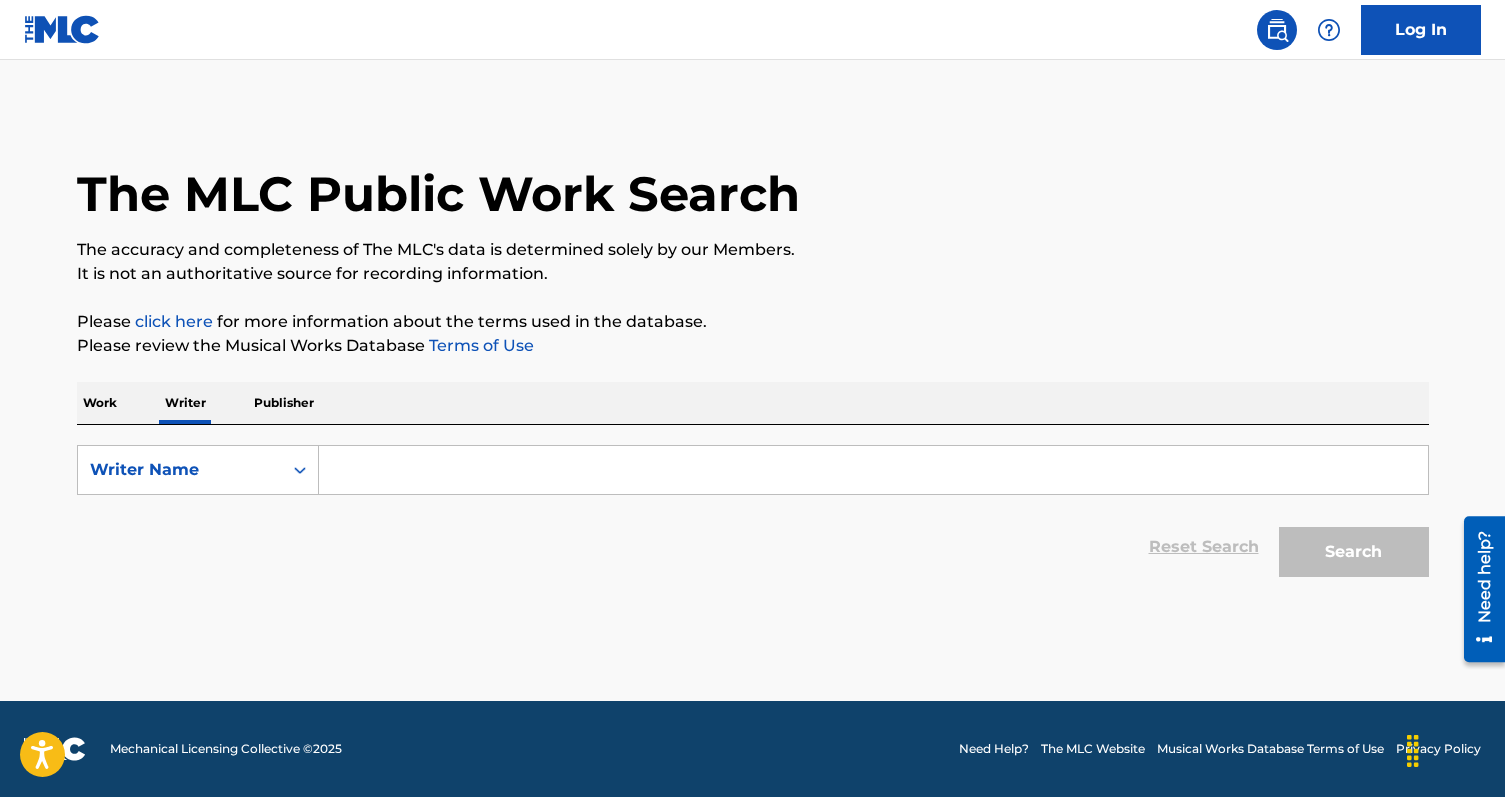 click at bounding box center (873, 470) 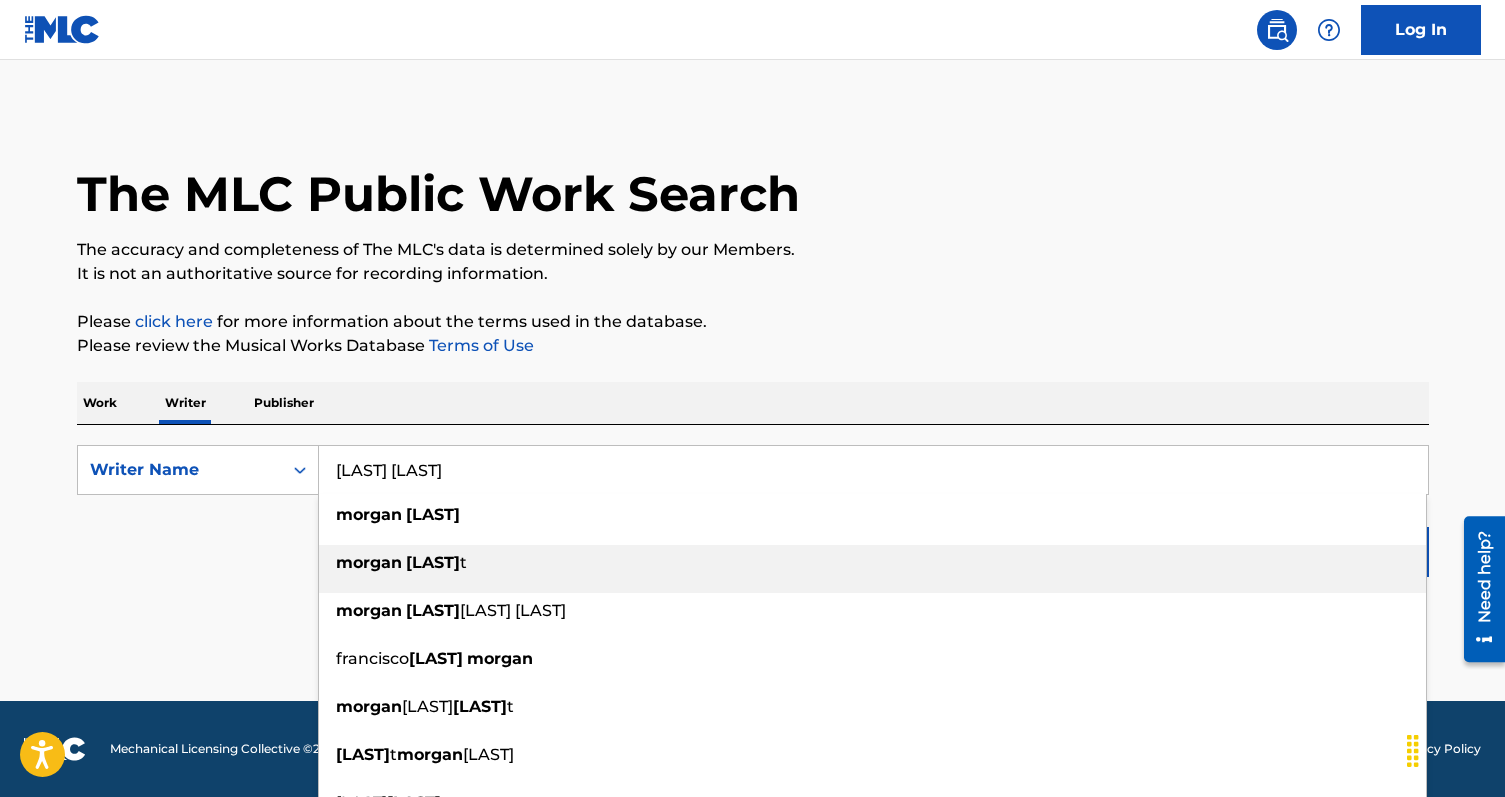 click on "[LAST]   [LAST]  [LAST]" at bounding box center [872, 563] 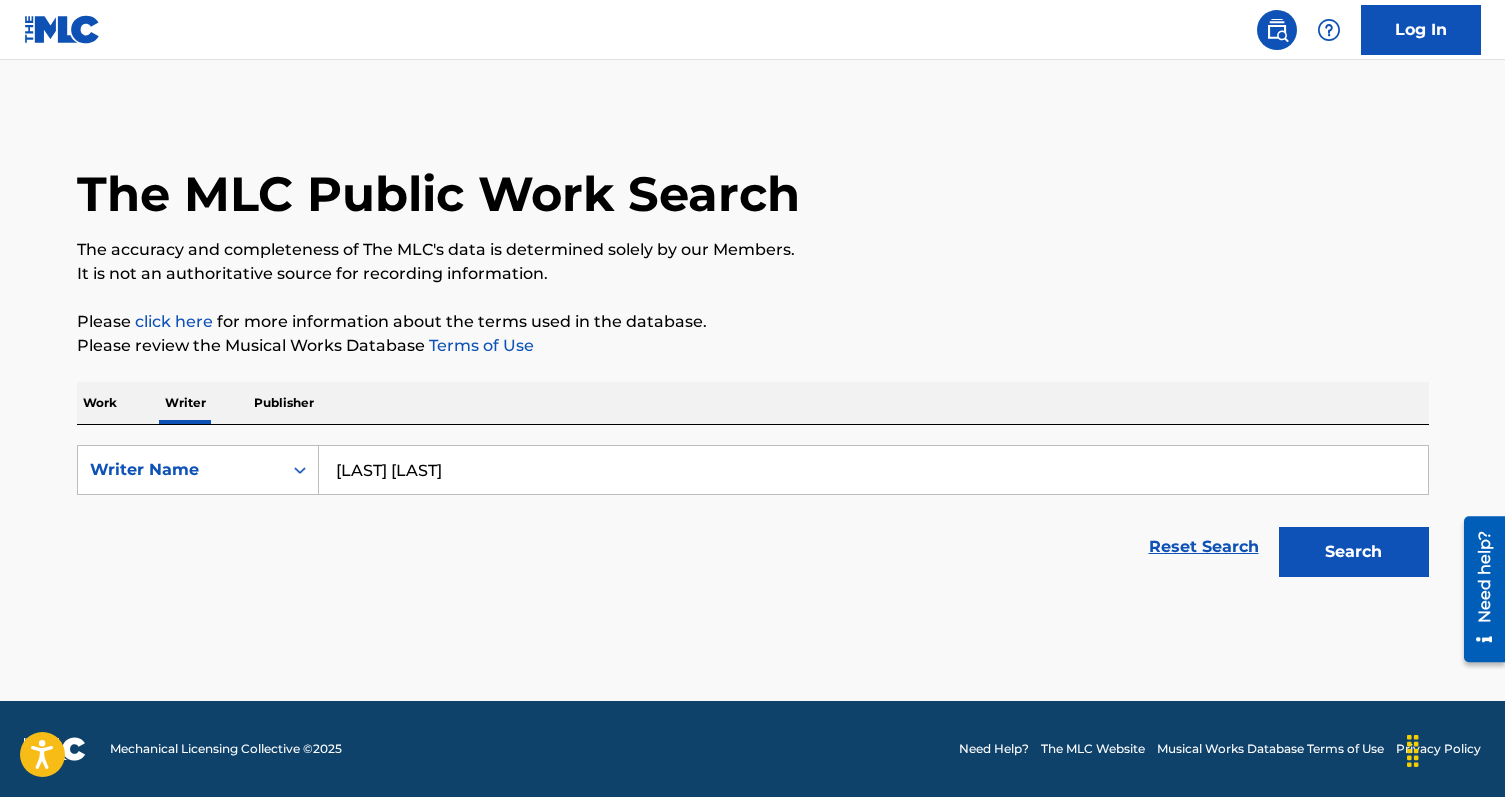 click on "Search" at bounding box center [1354, 552] 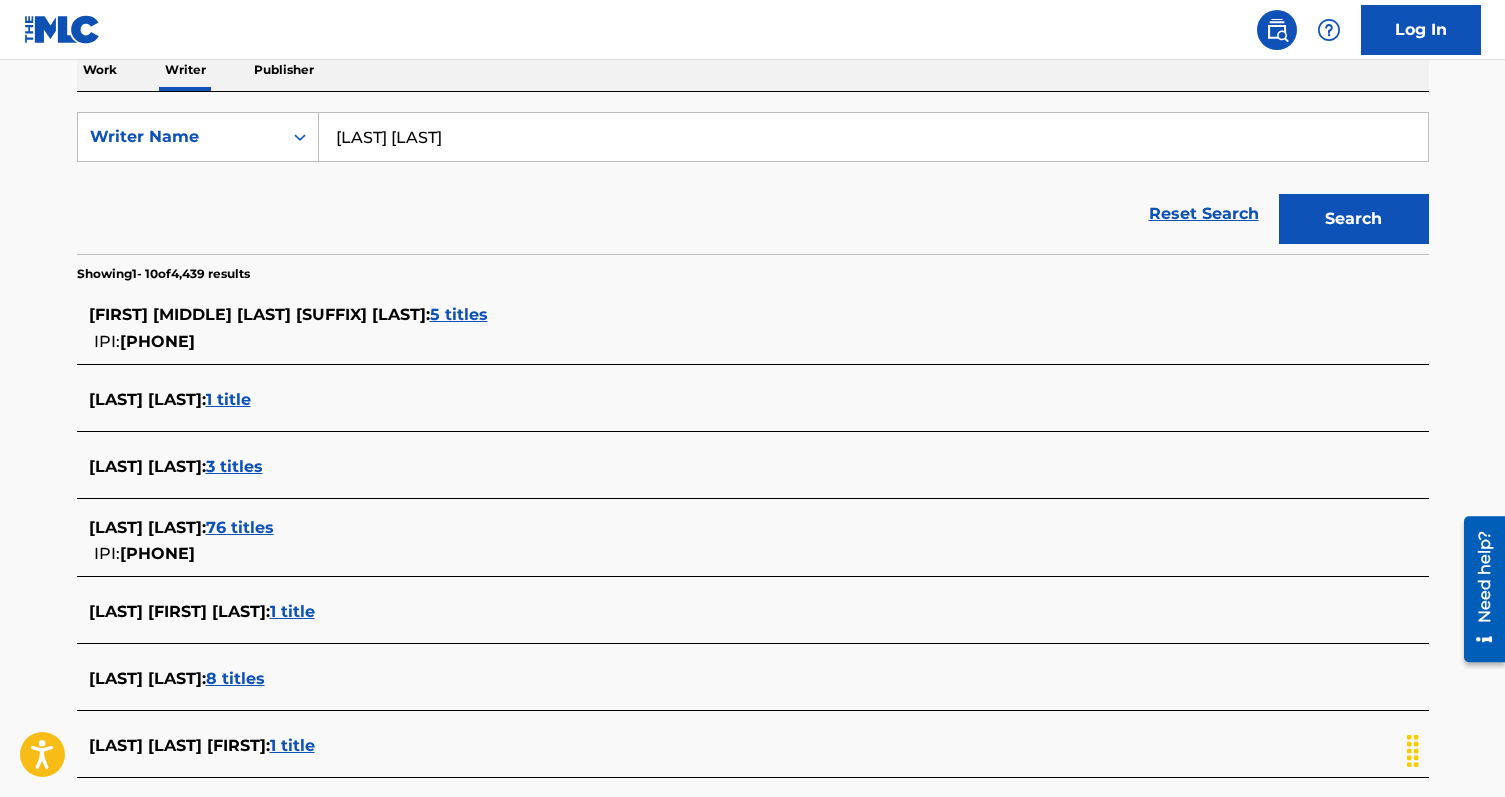 scroll, scrollTop: 481, scrollLeft: 0, axis: vertical 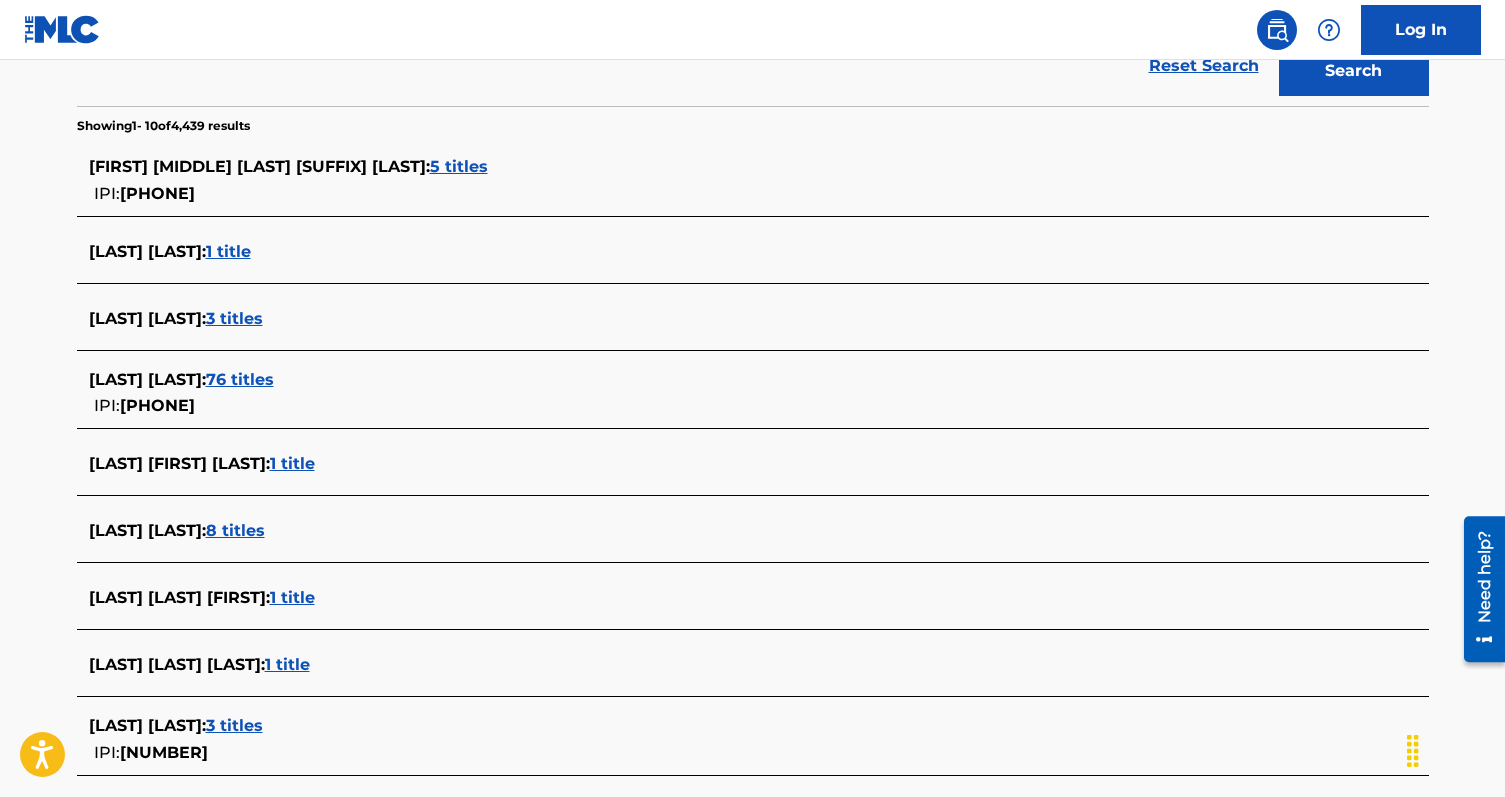 click on "76 titles" at bounding box center [240, 379] 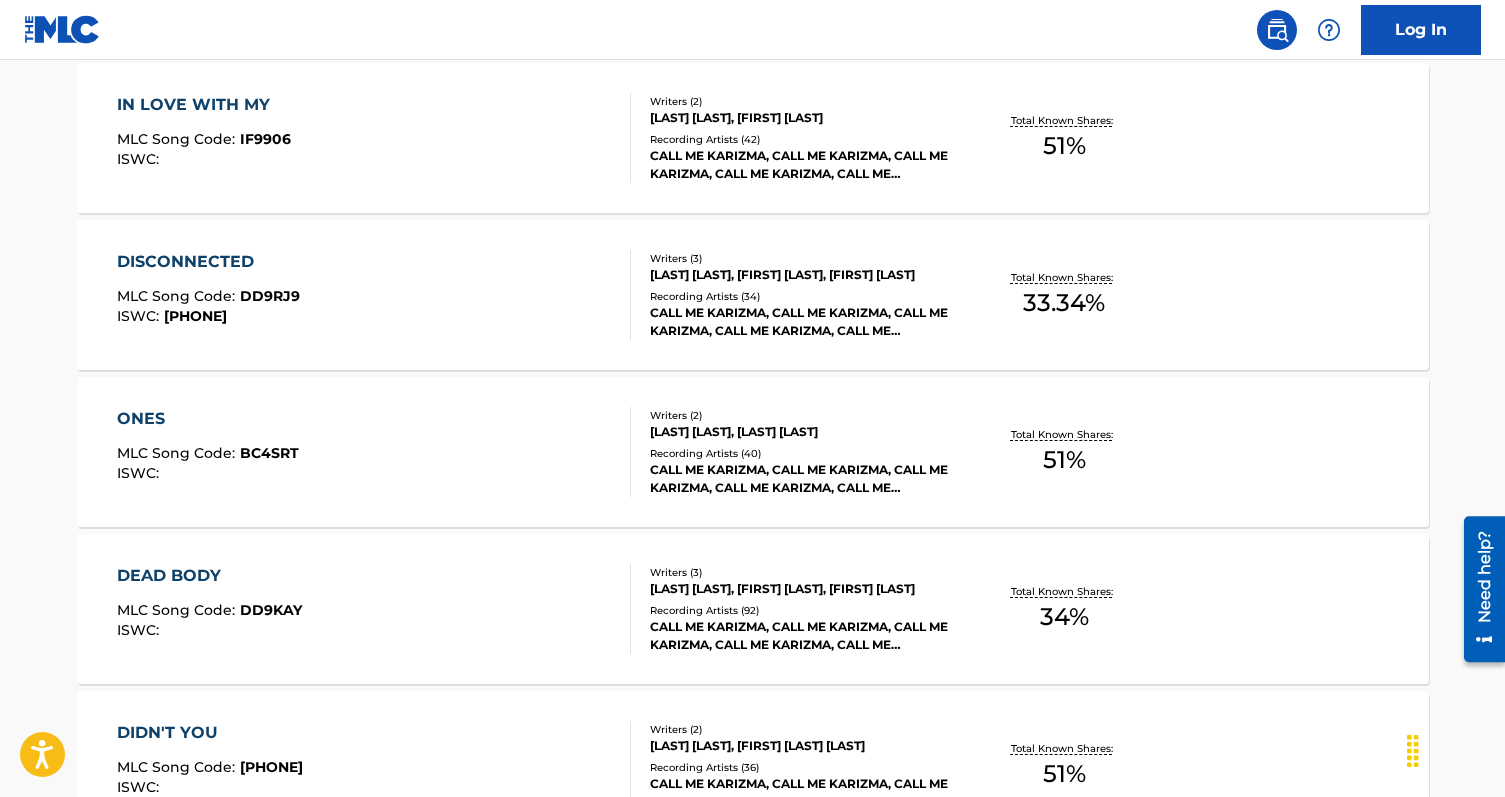 scroll, scrollTop: 0, scrollLeft: 0, axis: both 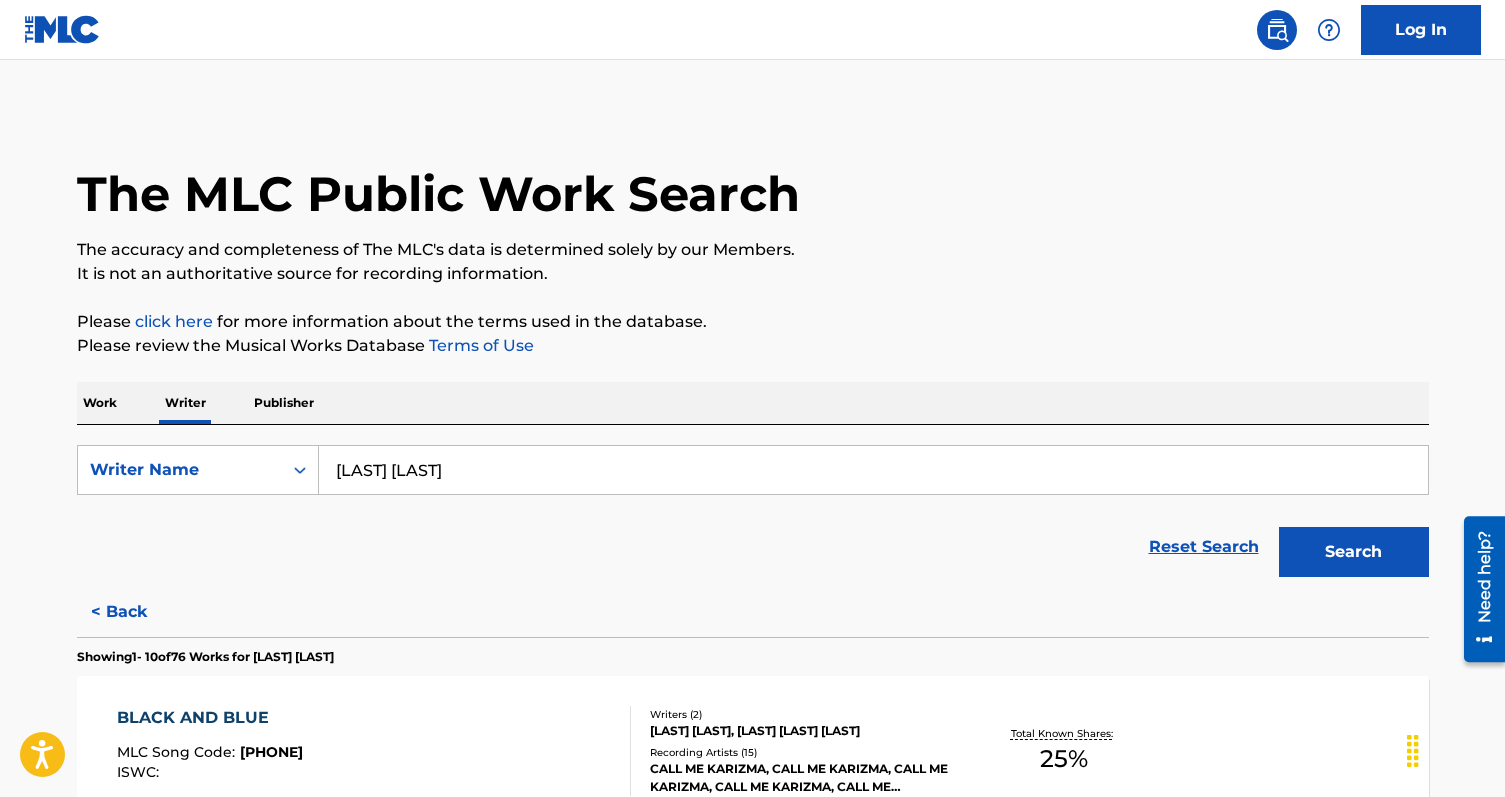 drag, startPoint x: 100, startPoint y: 407, endPoint x: 132, endPoint y: 422, distance: 35.341194 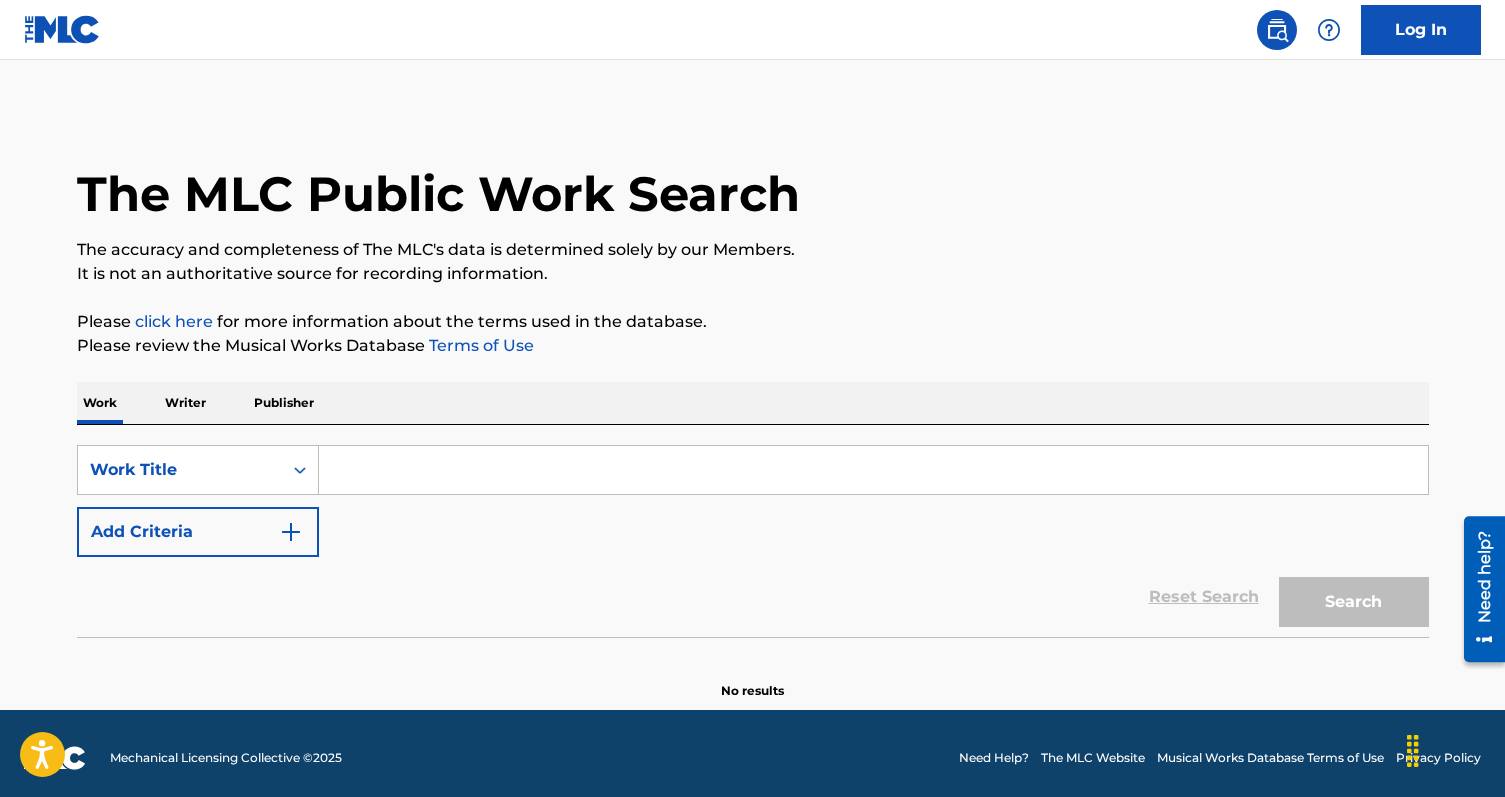 click at bounding box center [873, 470] 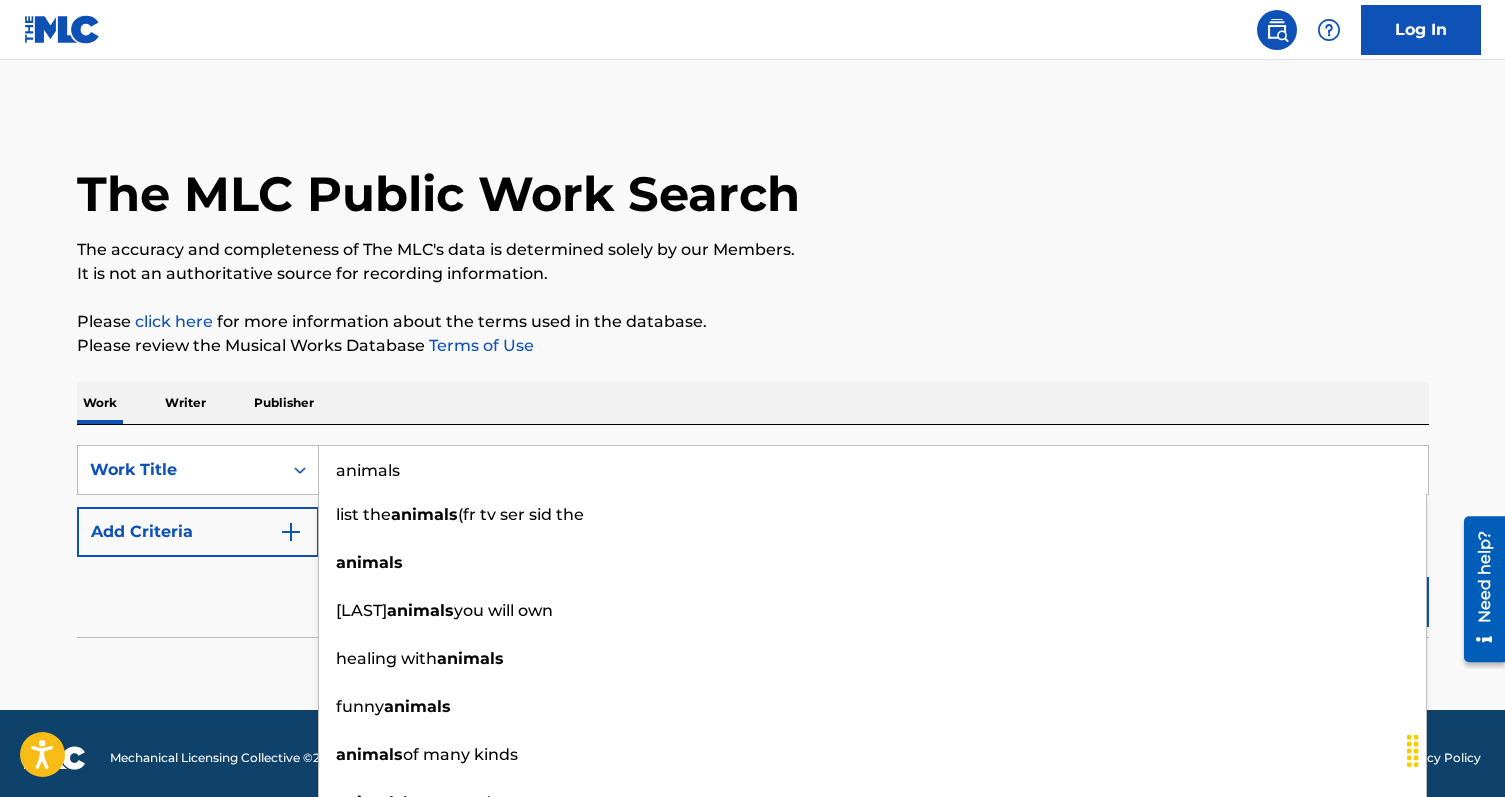type on "animals" 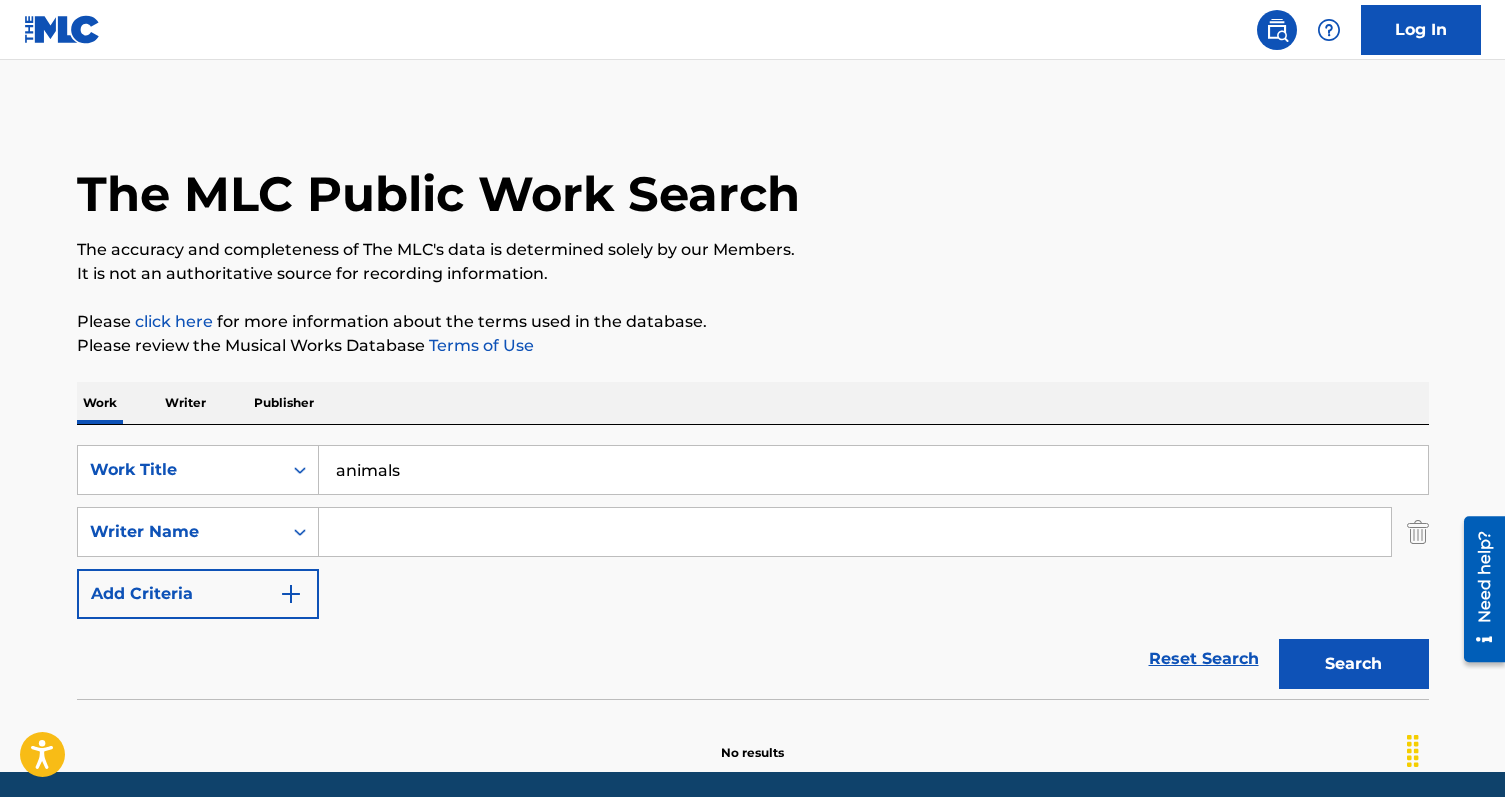 click at bounding box center [855, 532] 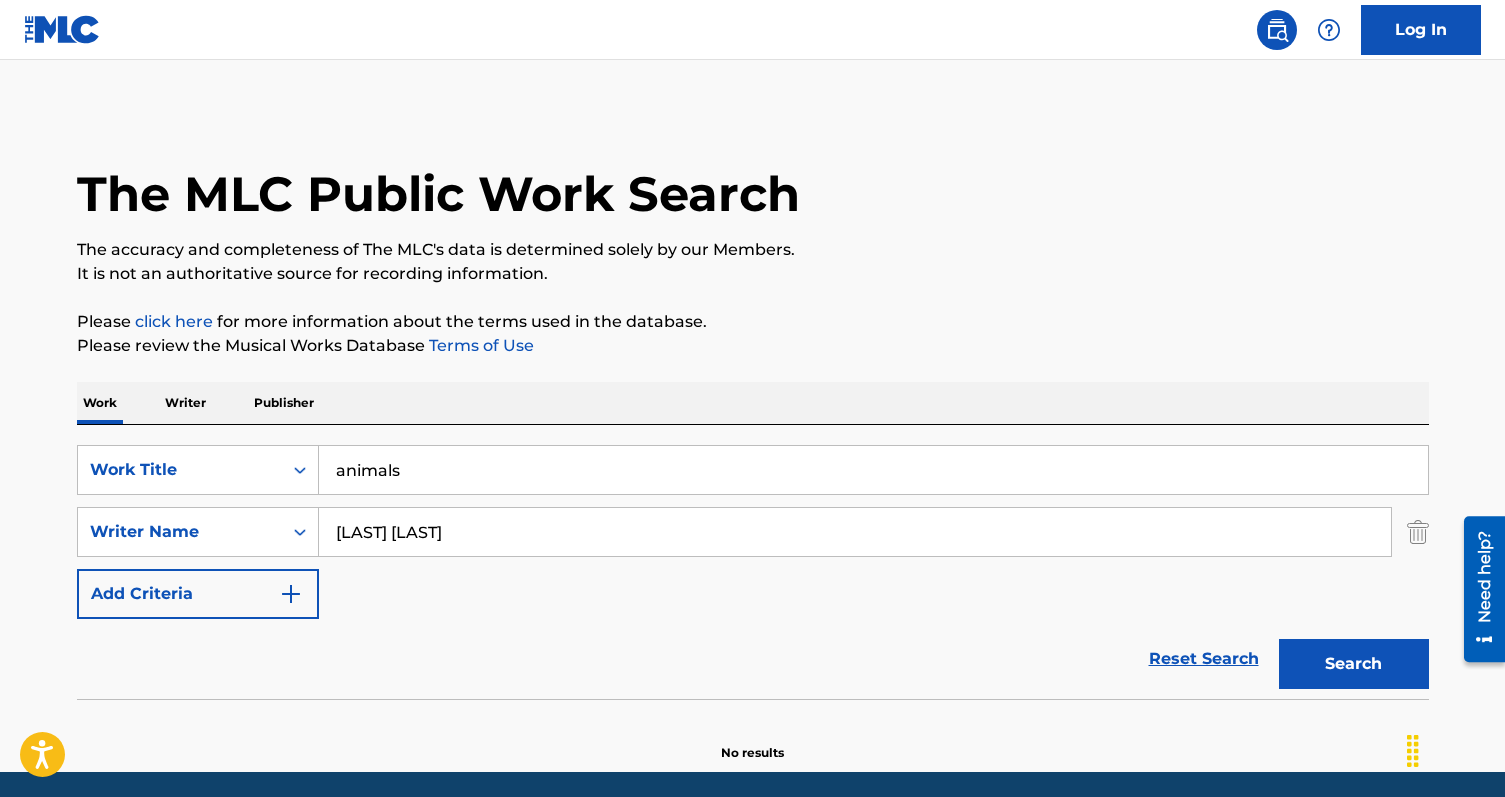 type on "[LAST] [LAST]" 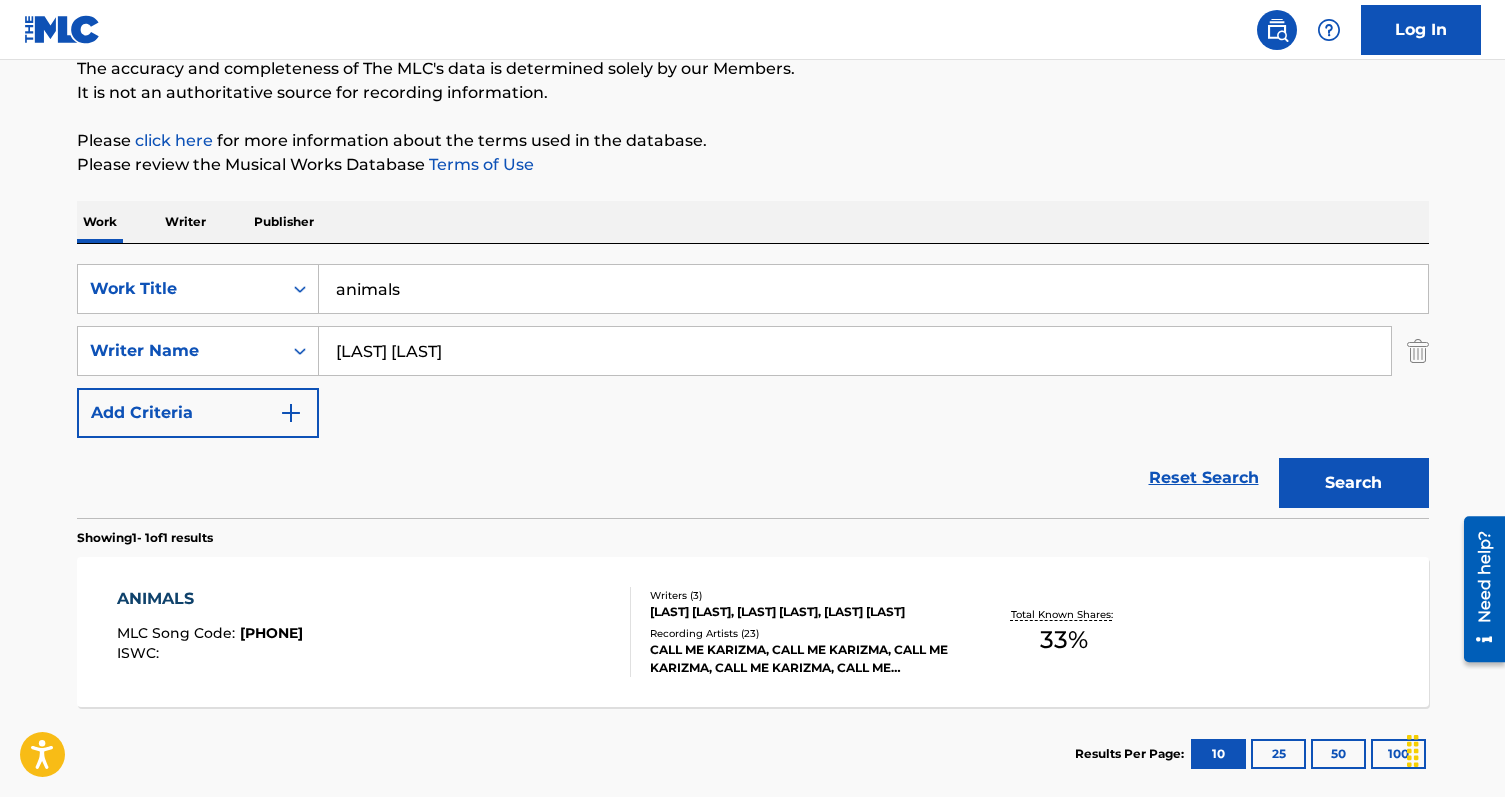 scroll, scrollTop: 184, scrollLeft: 0, axis: vertical 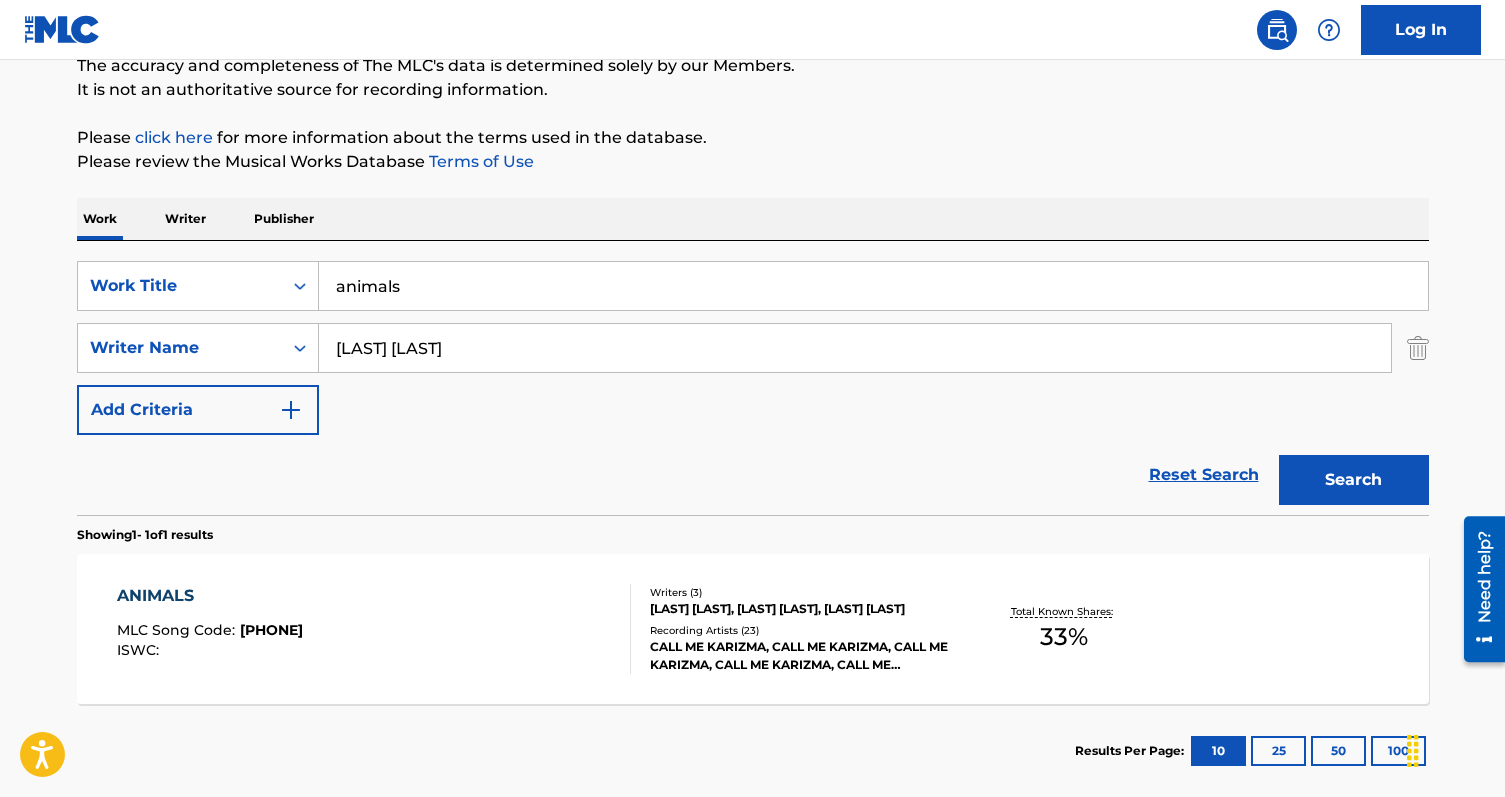 click on "[LAST] [LAST] Code : [PHONE] ISWC :" at bounding box center (374, 629) 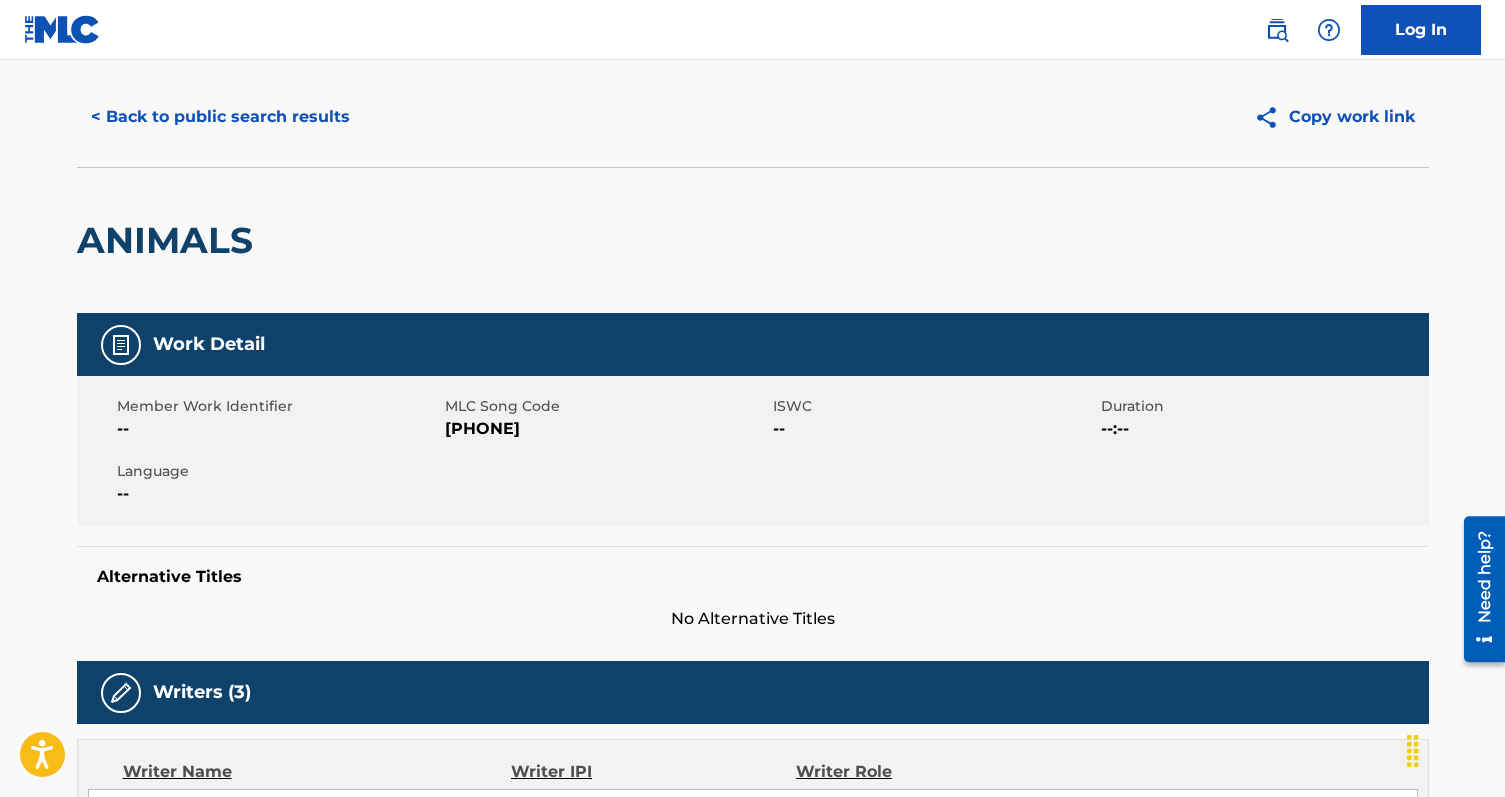 scroll, scrollTop: 0, scrollLeft: 0, axis: both 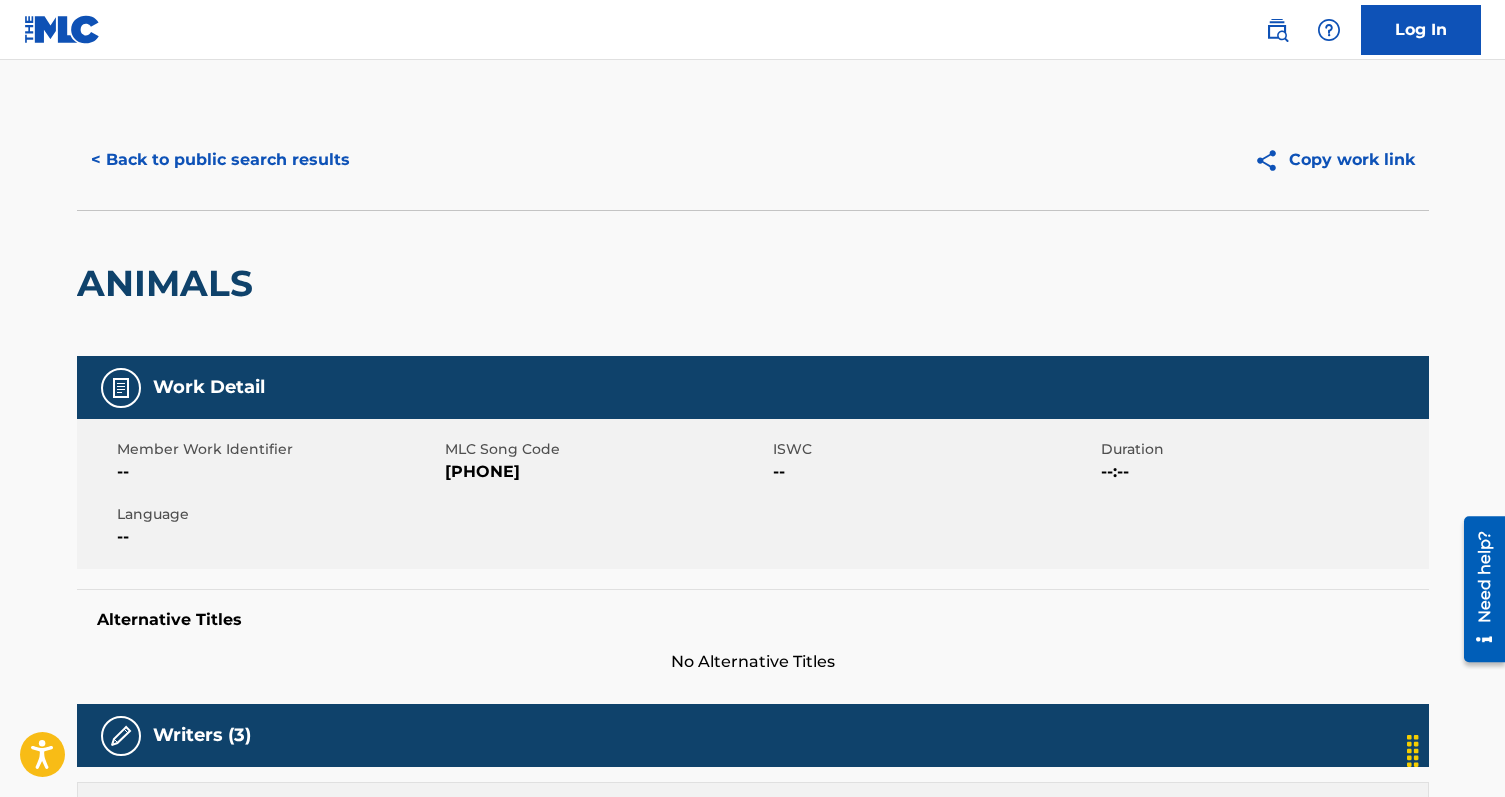 click on "< Back to public search results" at bounding box center (220, 160) 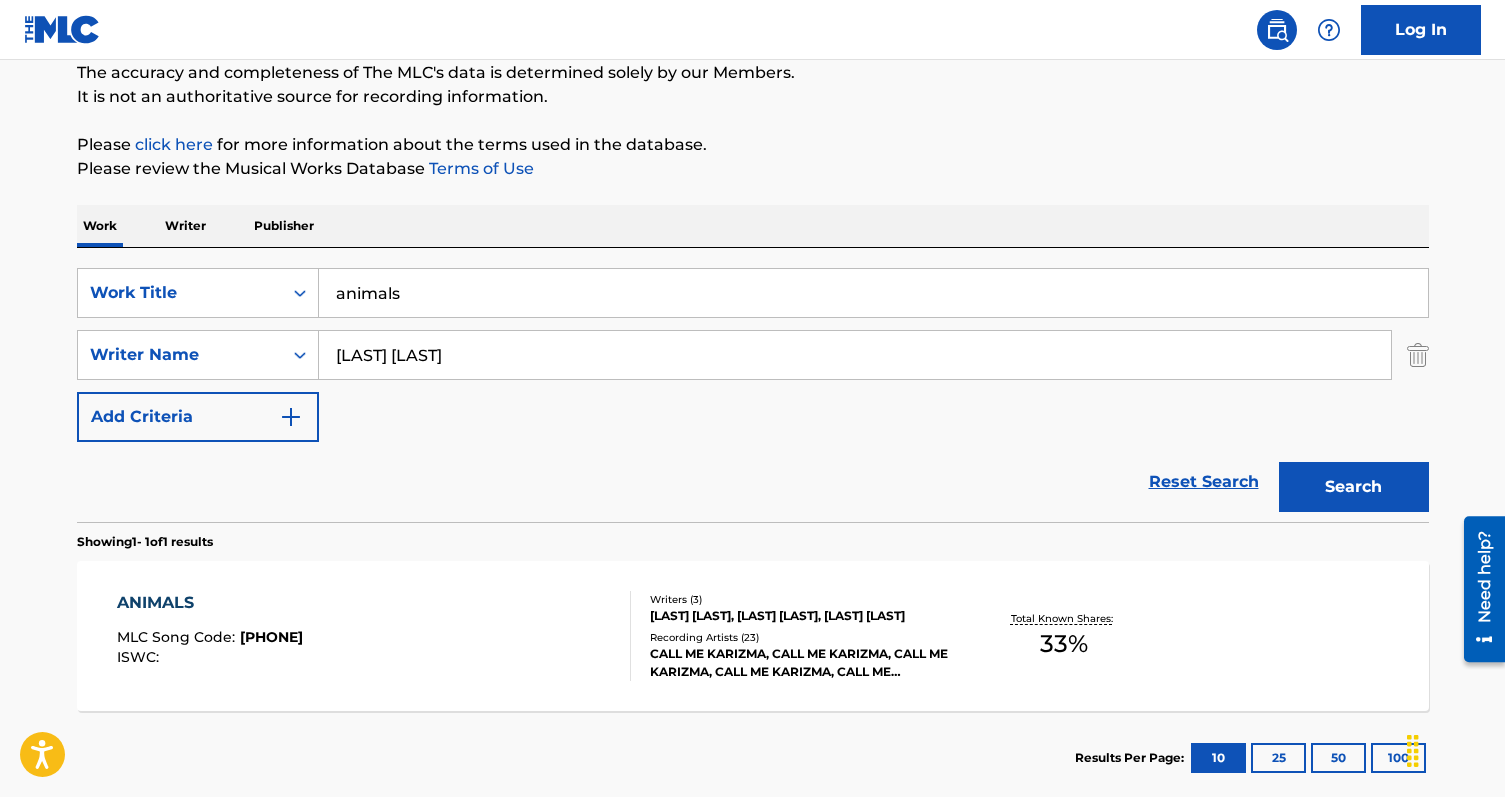 click on "Writer" at bounding box center [185, 226] 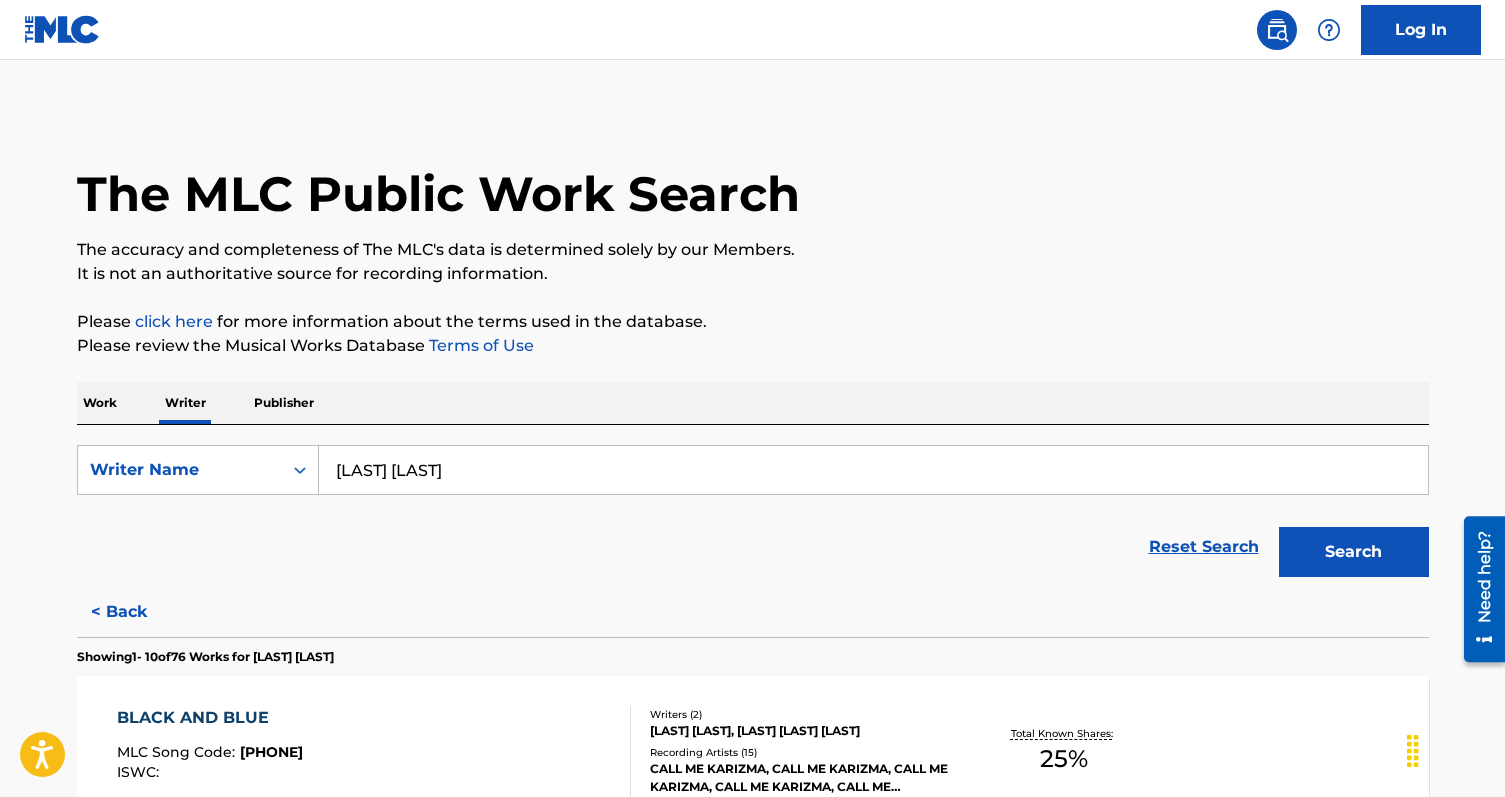drag, startPoint x: 501, startPoint y: 476, endPoint x: 330, endPoint y: 457, distance: 172.05232 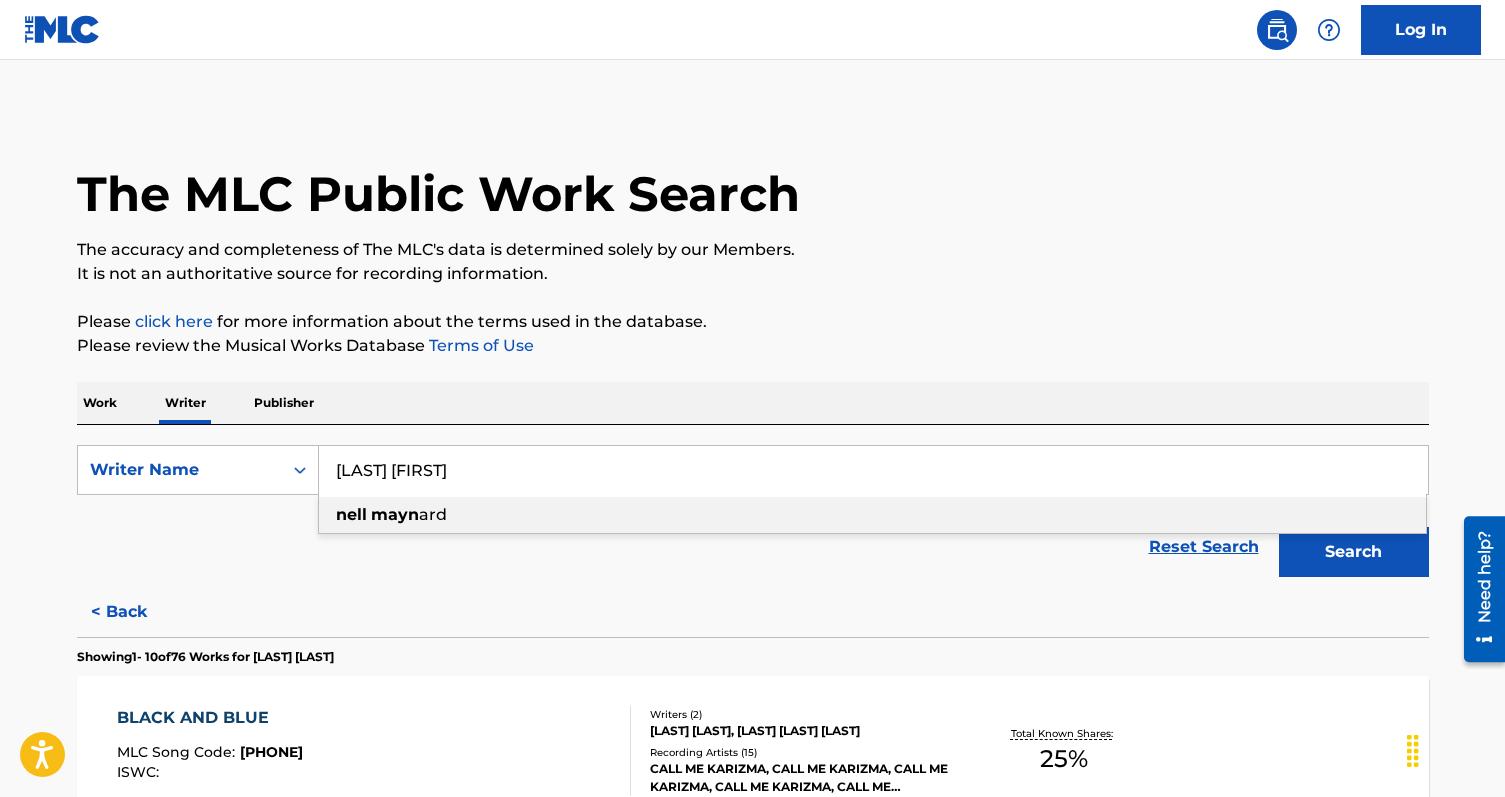 click on "ard" at bounding box center (433, 514) 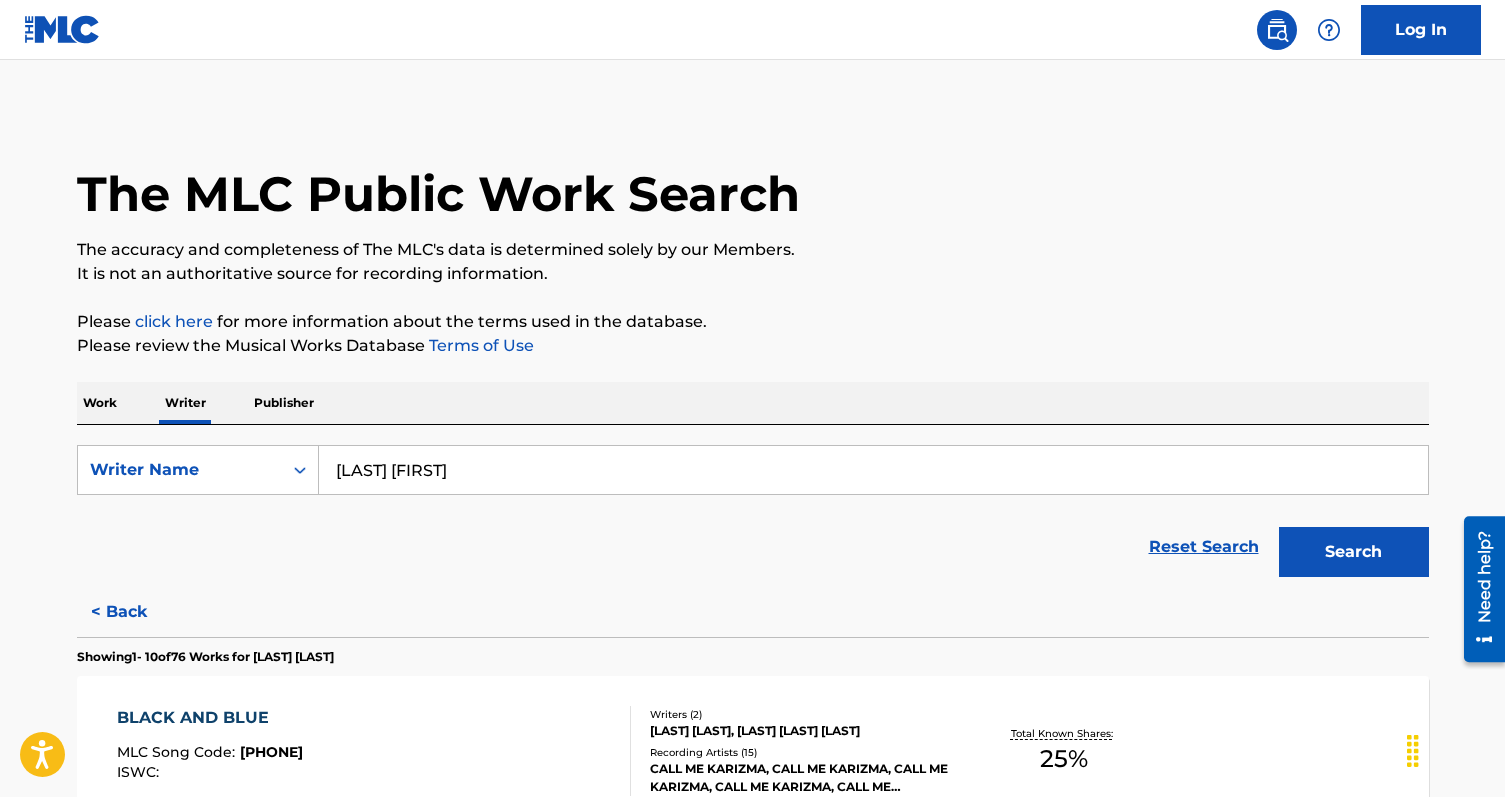 click on "Search" at bounding box center [1354, 552] 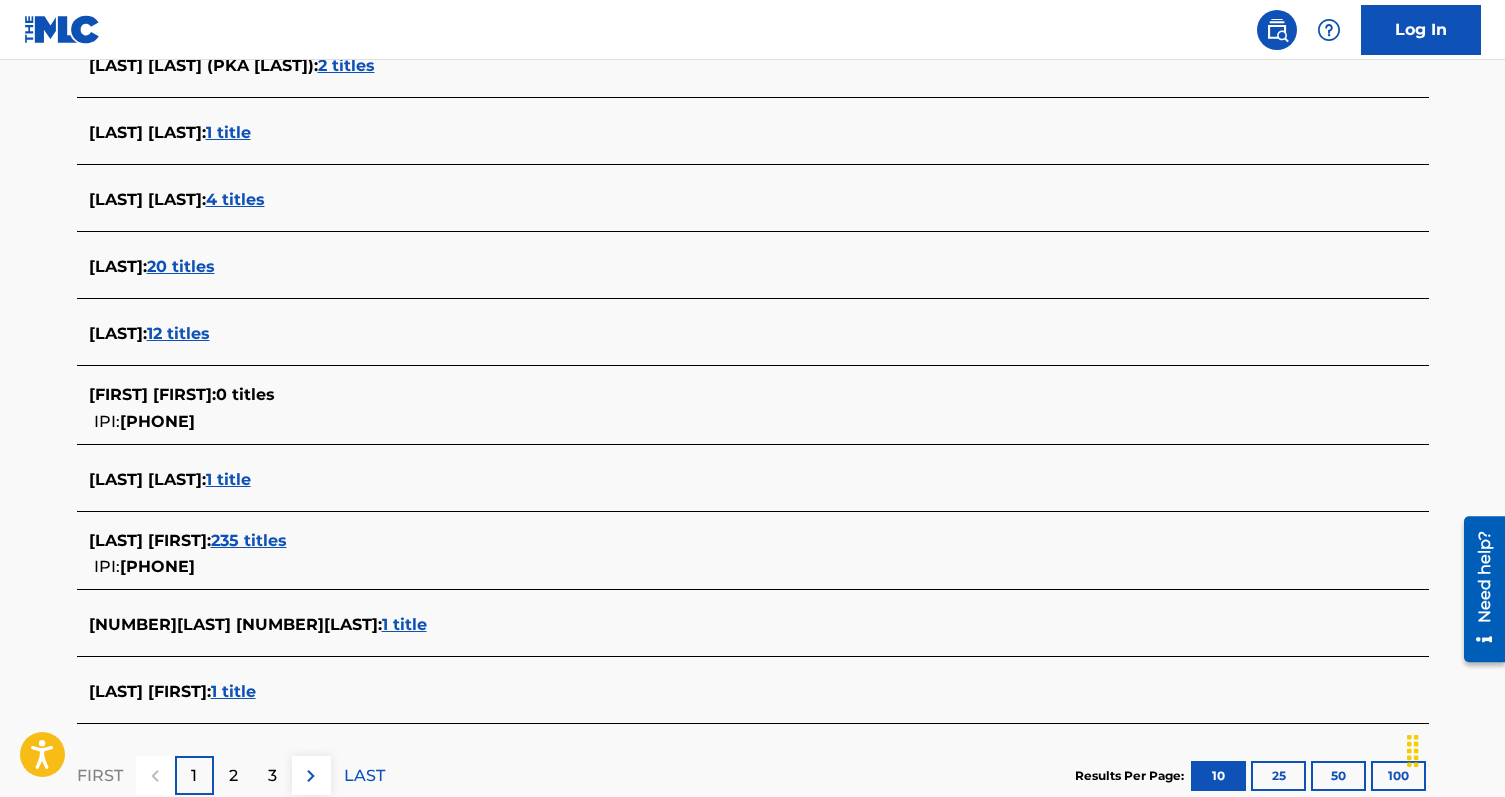 scroll, scrollTop: 611, scrollLeft: 0, axis: vertical 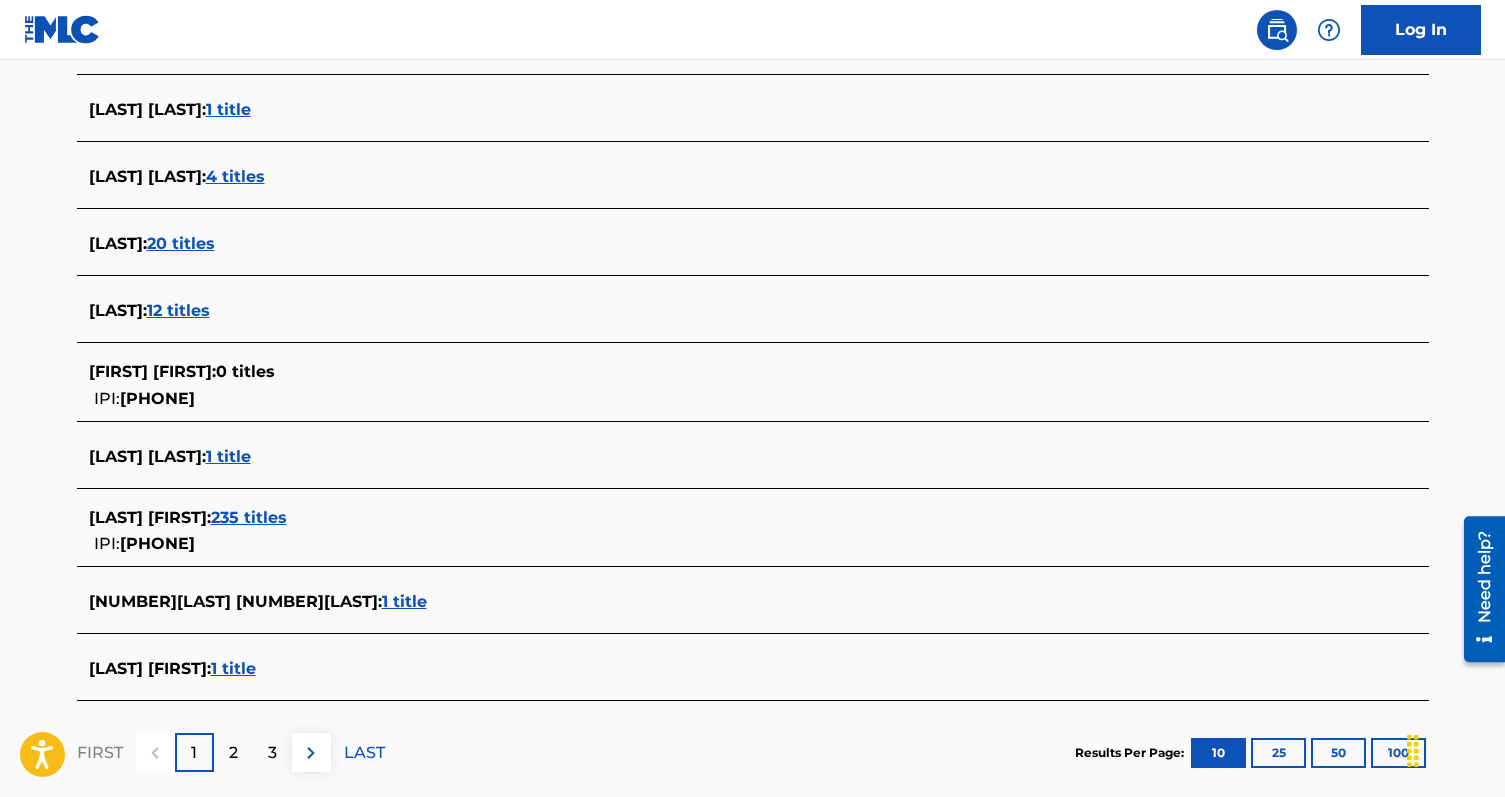 click on "235 titles" at bounding box center [249, 517] 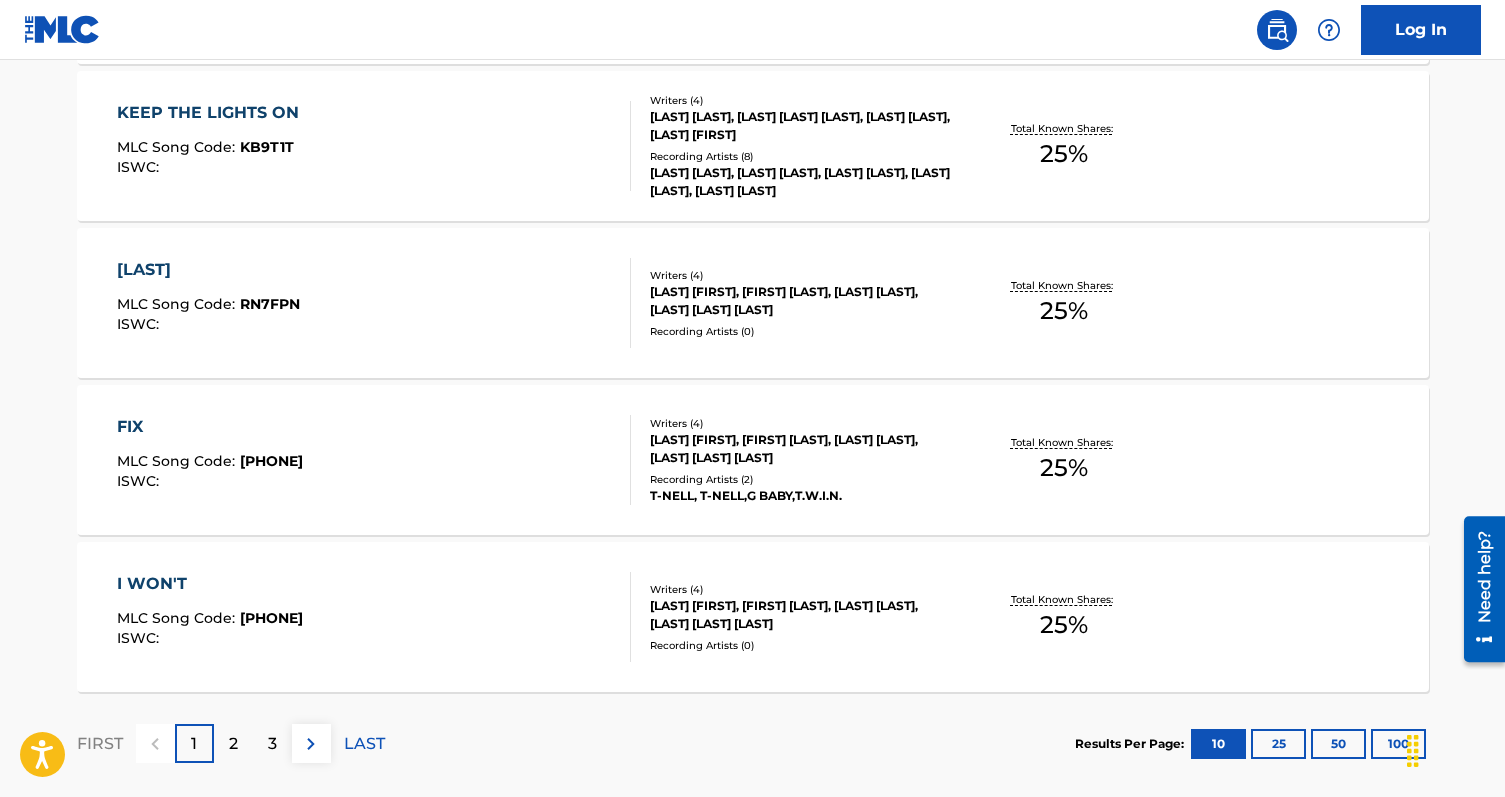 scroll, scrollTop: 1651, scrollLeft: 0, axis: vertical 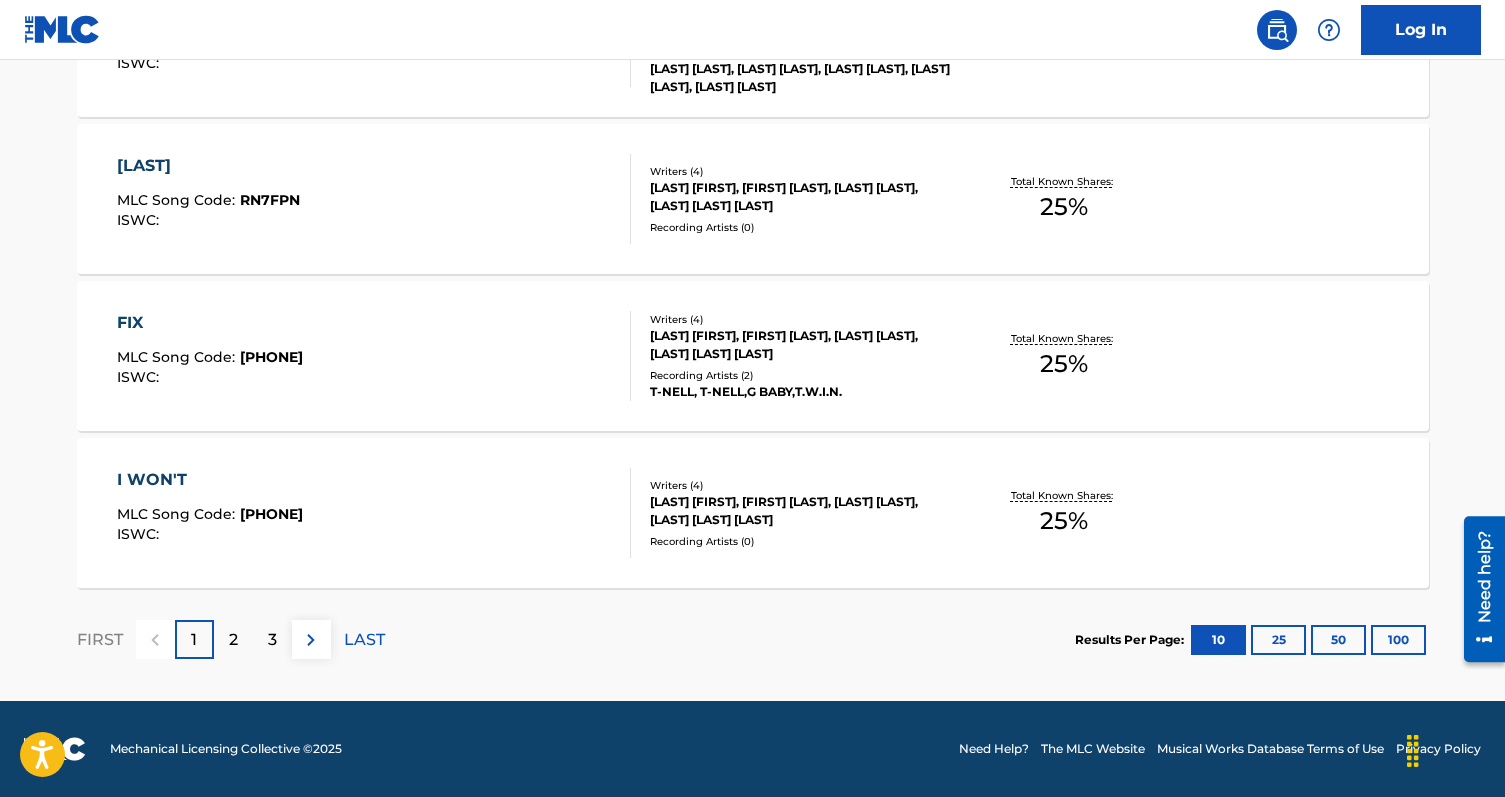 click on "2" at bounding box center (233, 639) 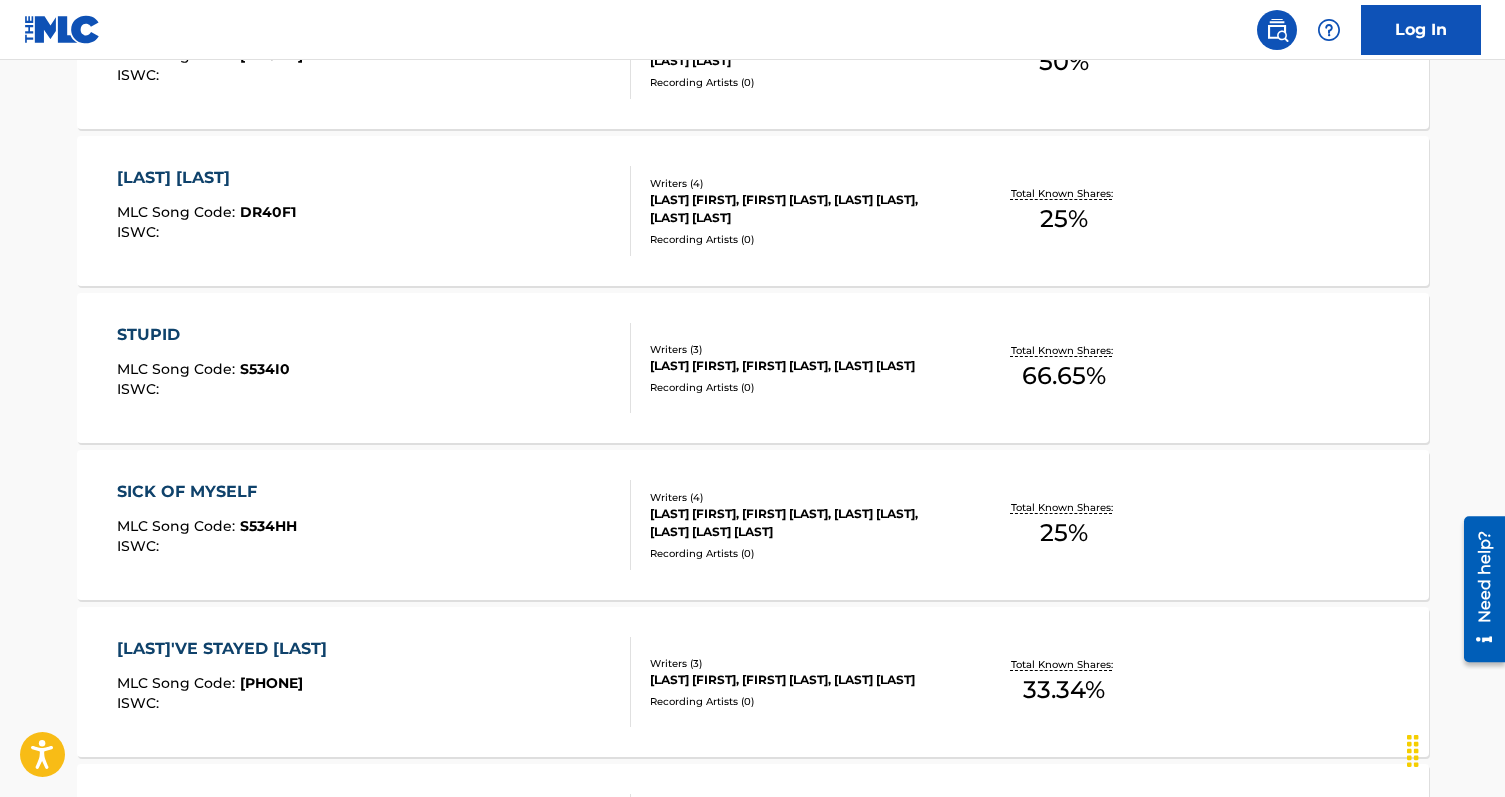 scroll, scrollTop: 0, scrollLeft: 0, axis: both 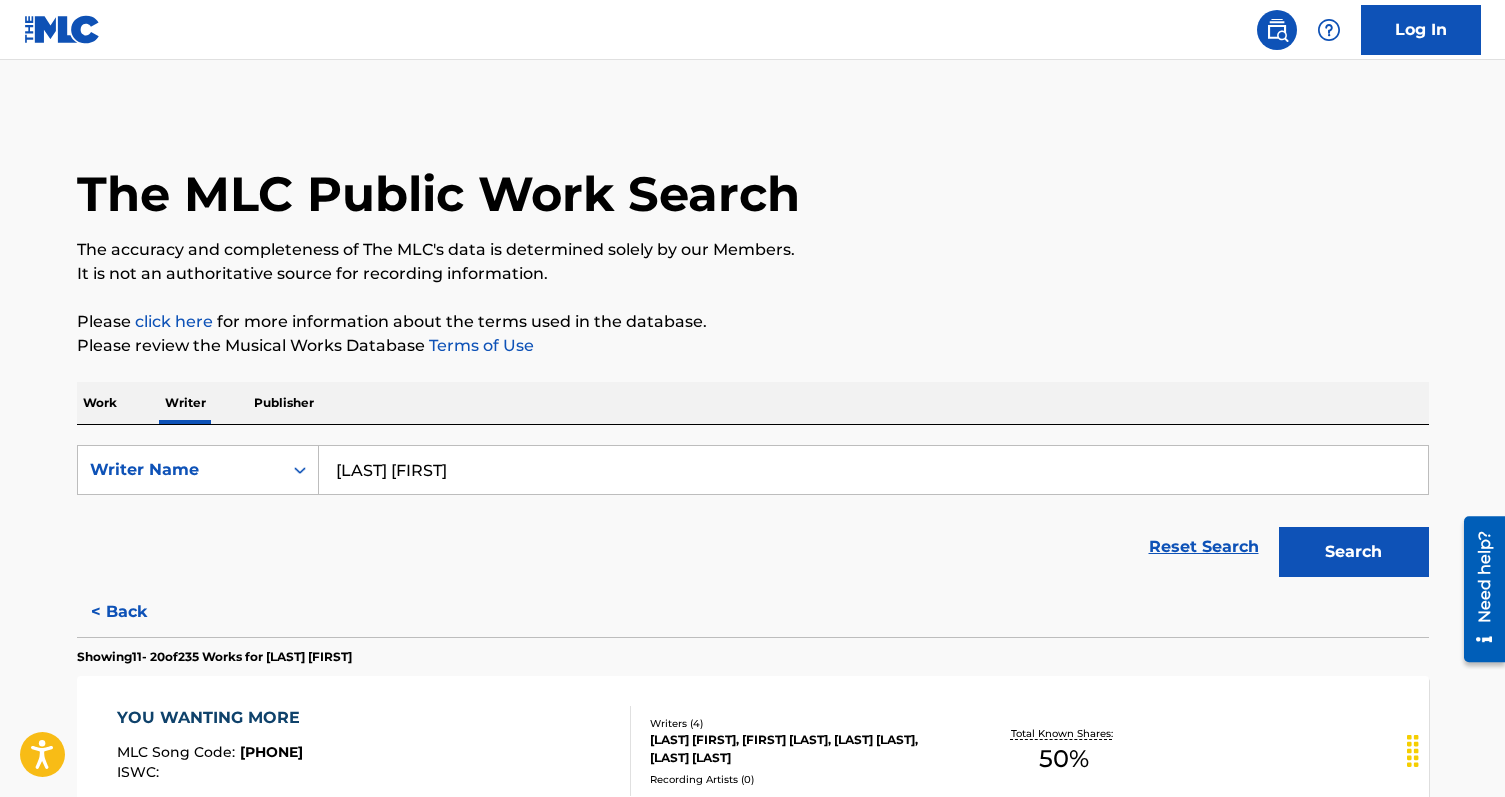 click on "[LAST] [FIRST]" at bounding box center [873, 470] 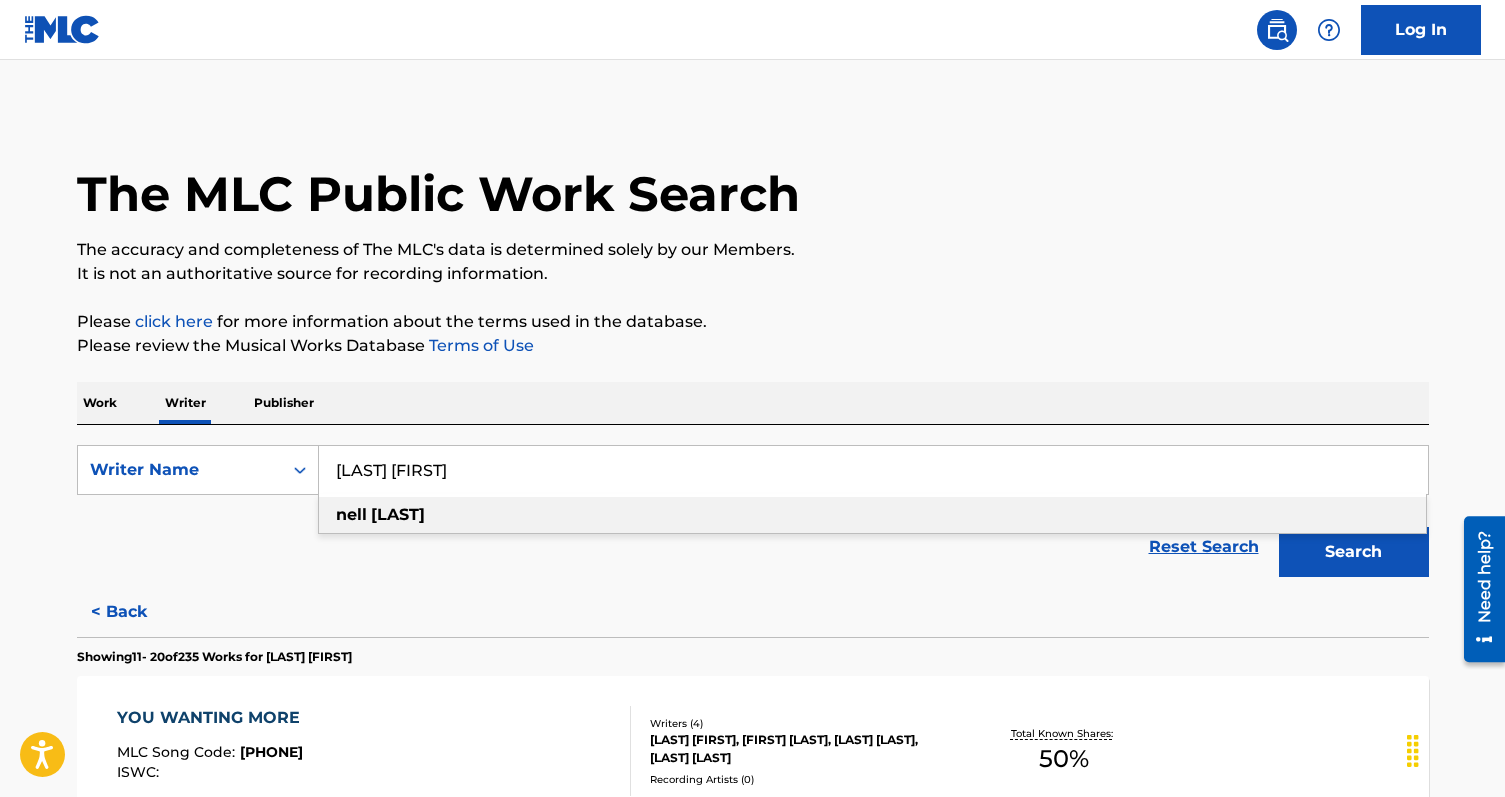 click on "Work" at bounding box center [100, 403] 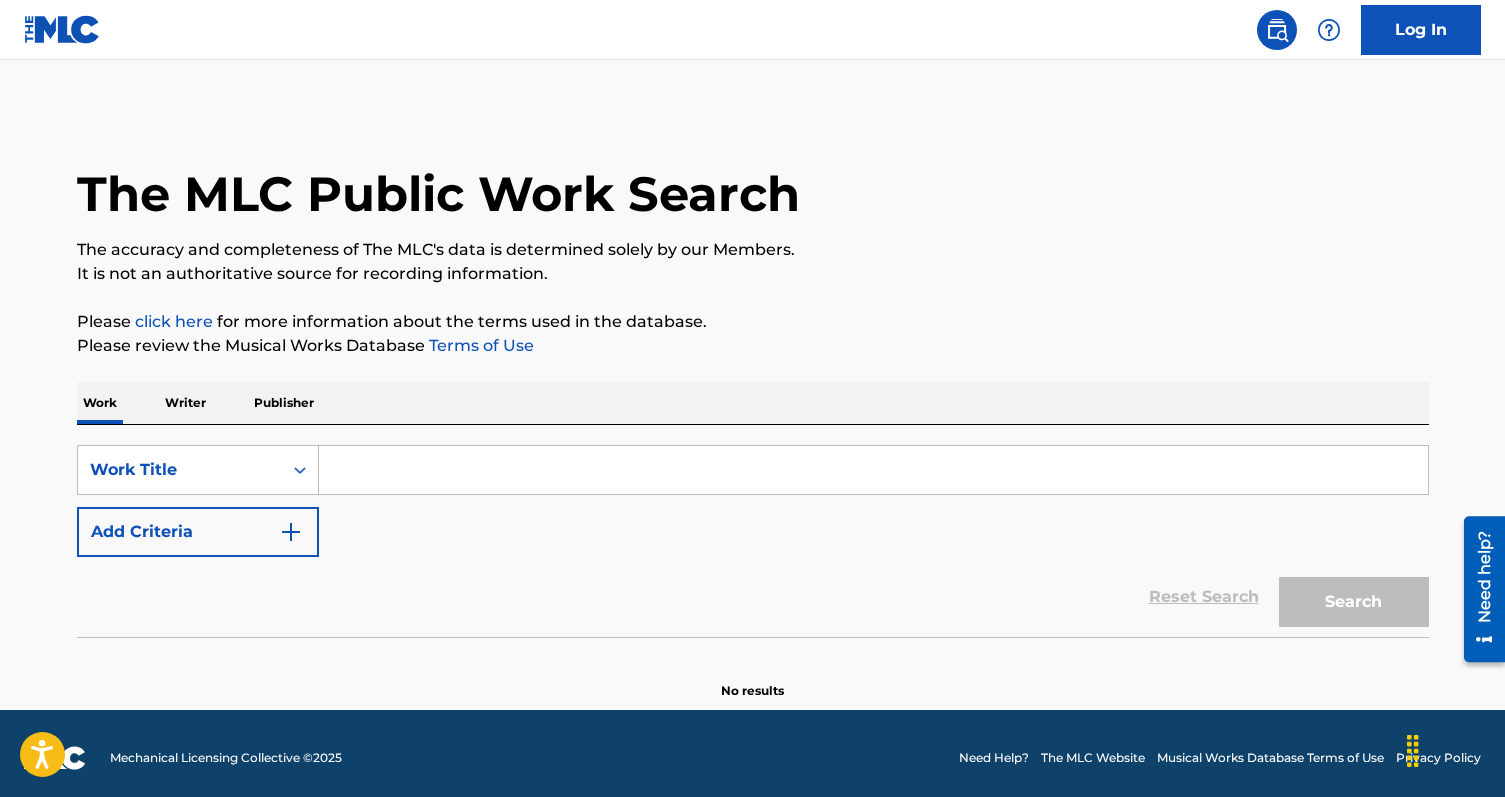 click at bounding box center (873, 470) 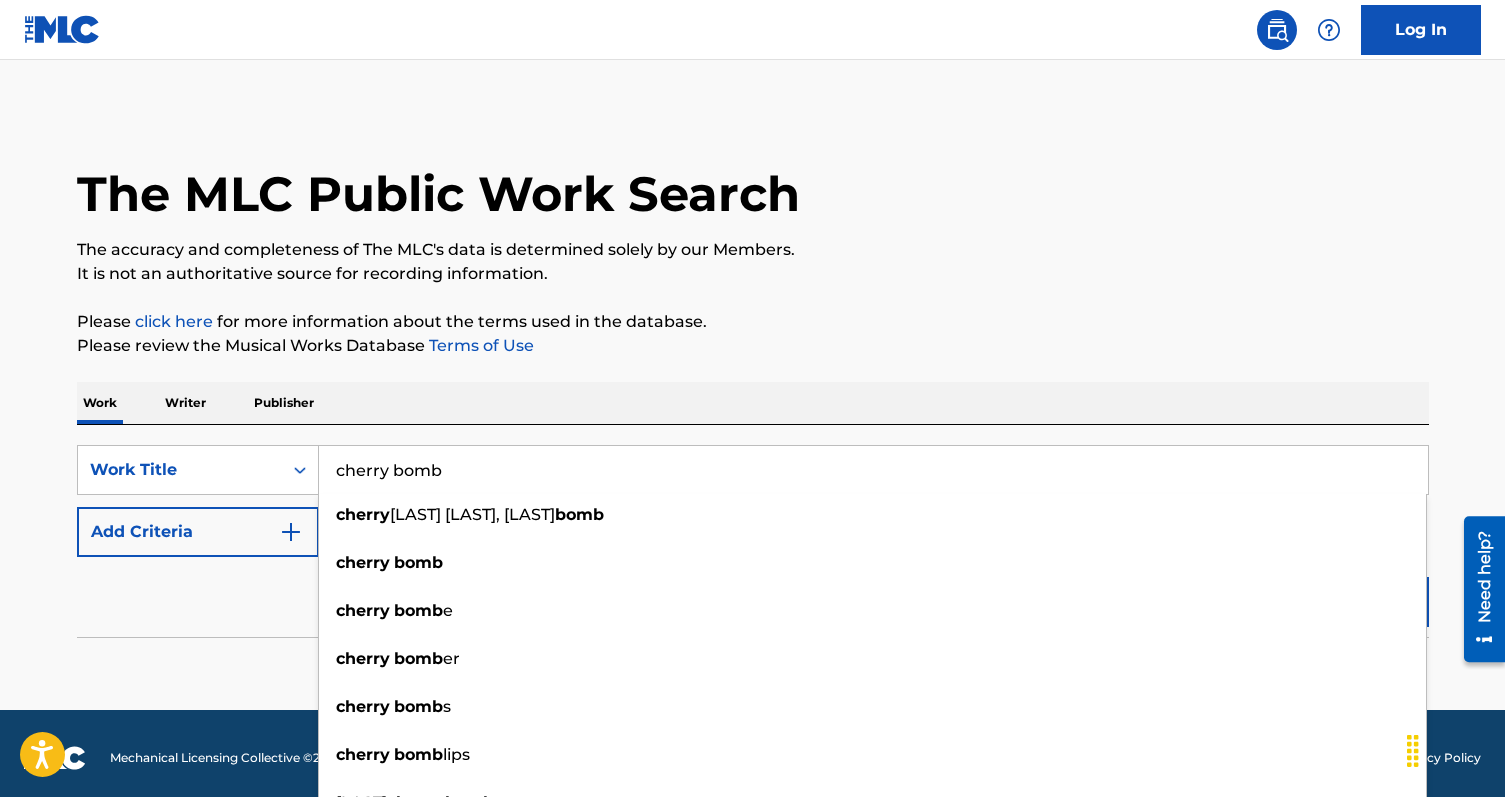 type on "cherry bomb" 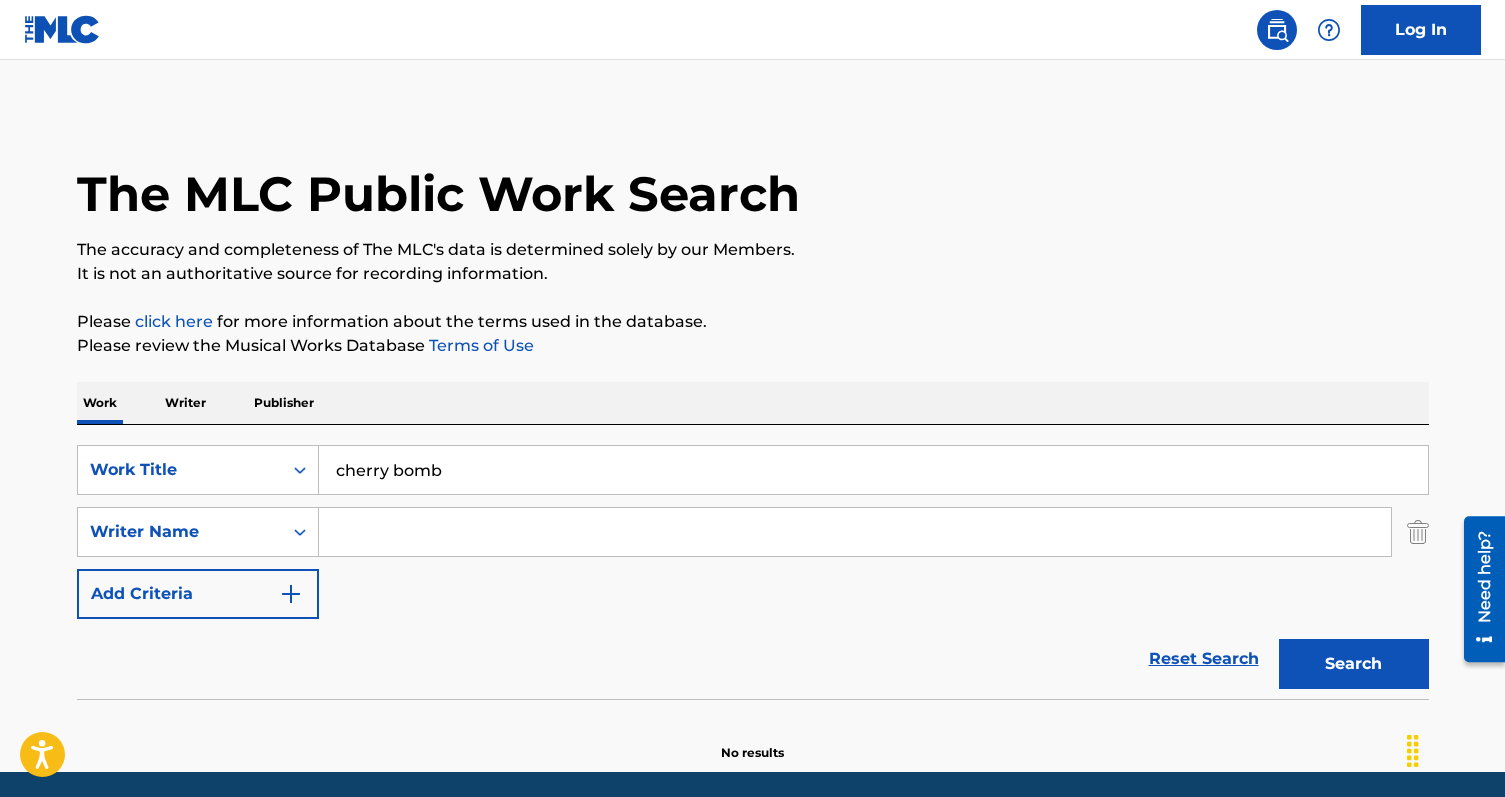 click at bounding box center [855, 532] 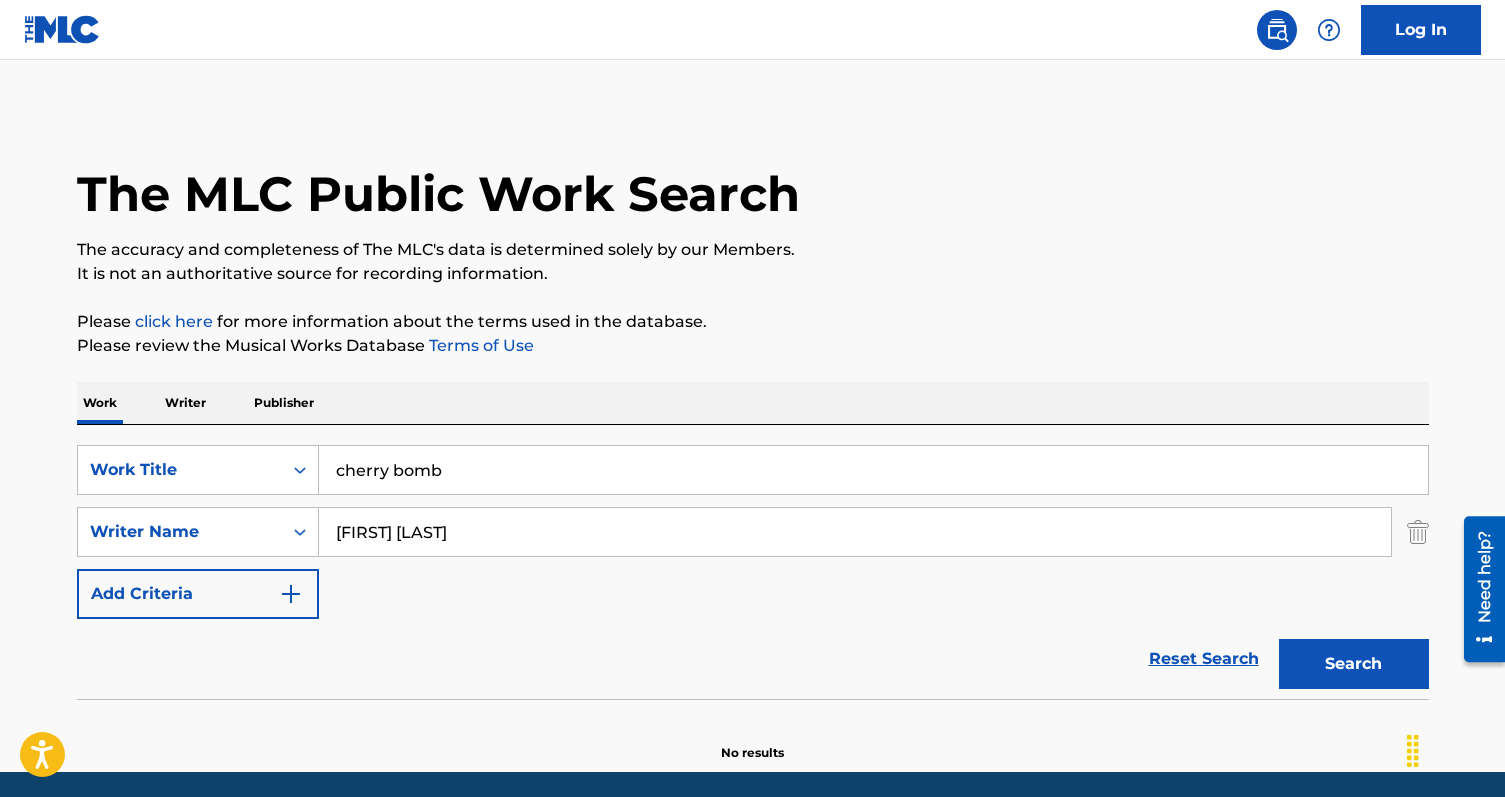 type on "[FIRST] [LAST]" 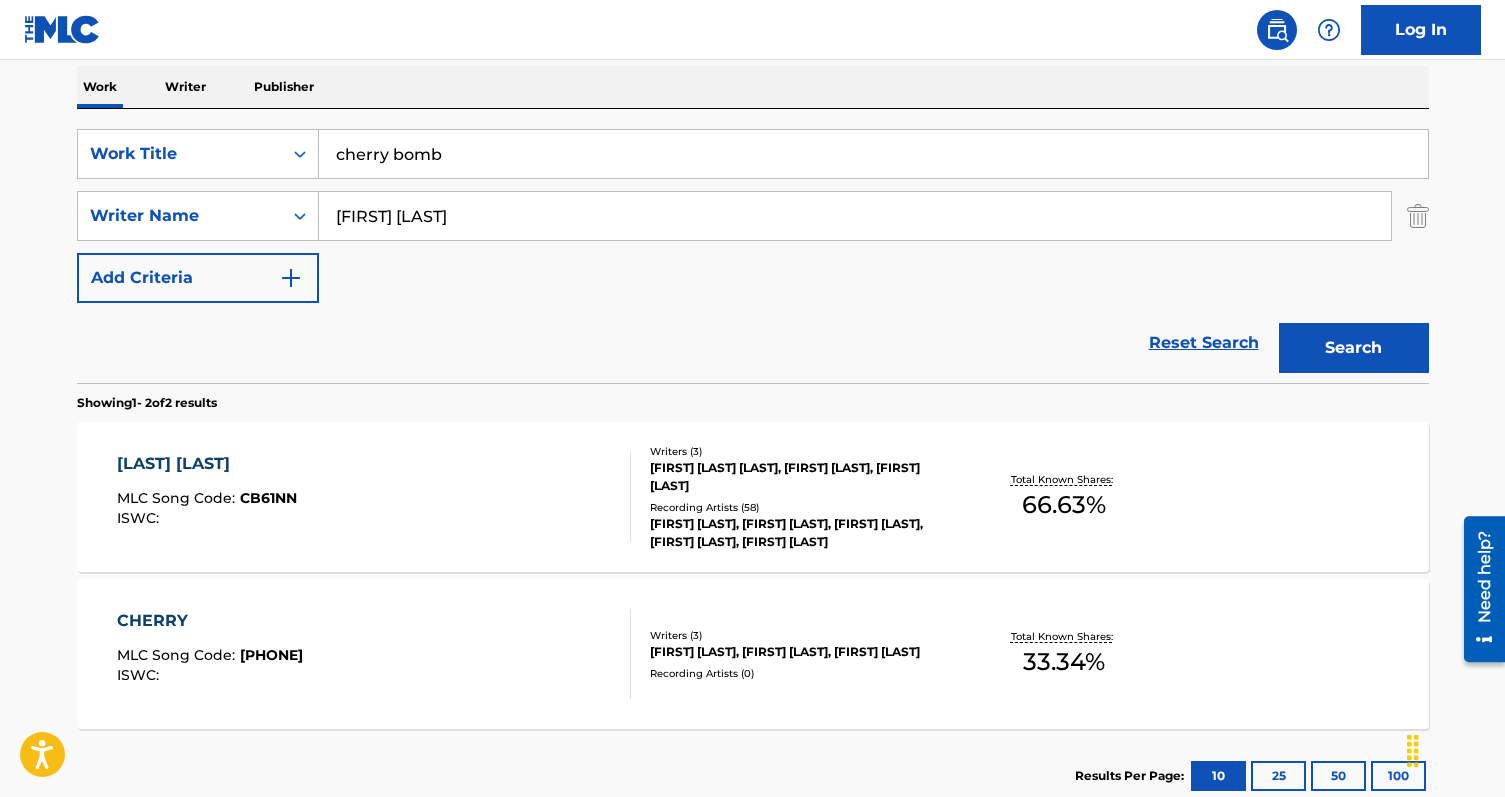 scroll, scrollTop: 320, scrollLeft: 0, axis: vertical 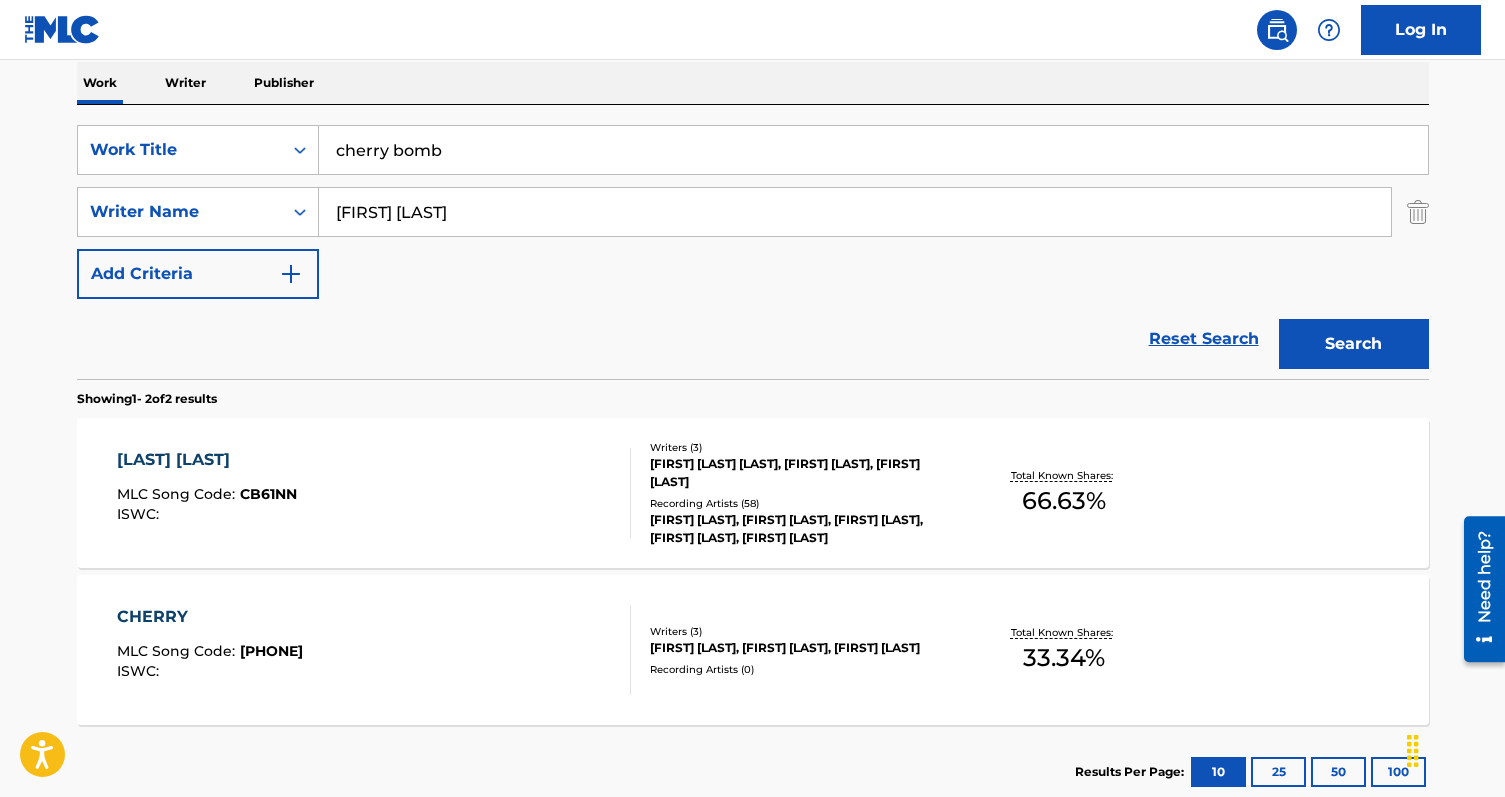 click on "CHERRY BOMB MLC Song Code : [CODE] ISWC :" at bounding box center [374, 493] 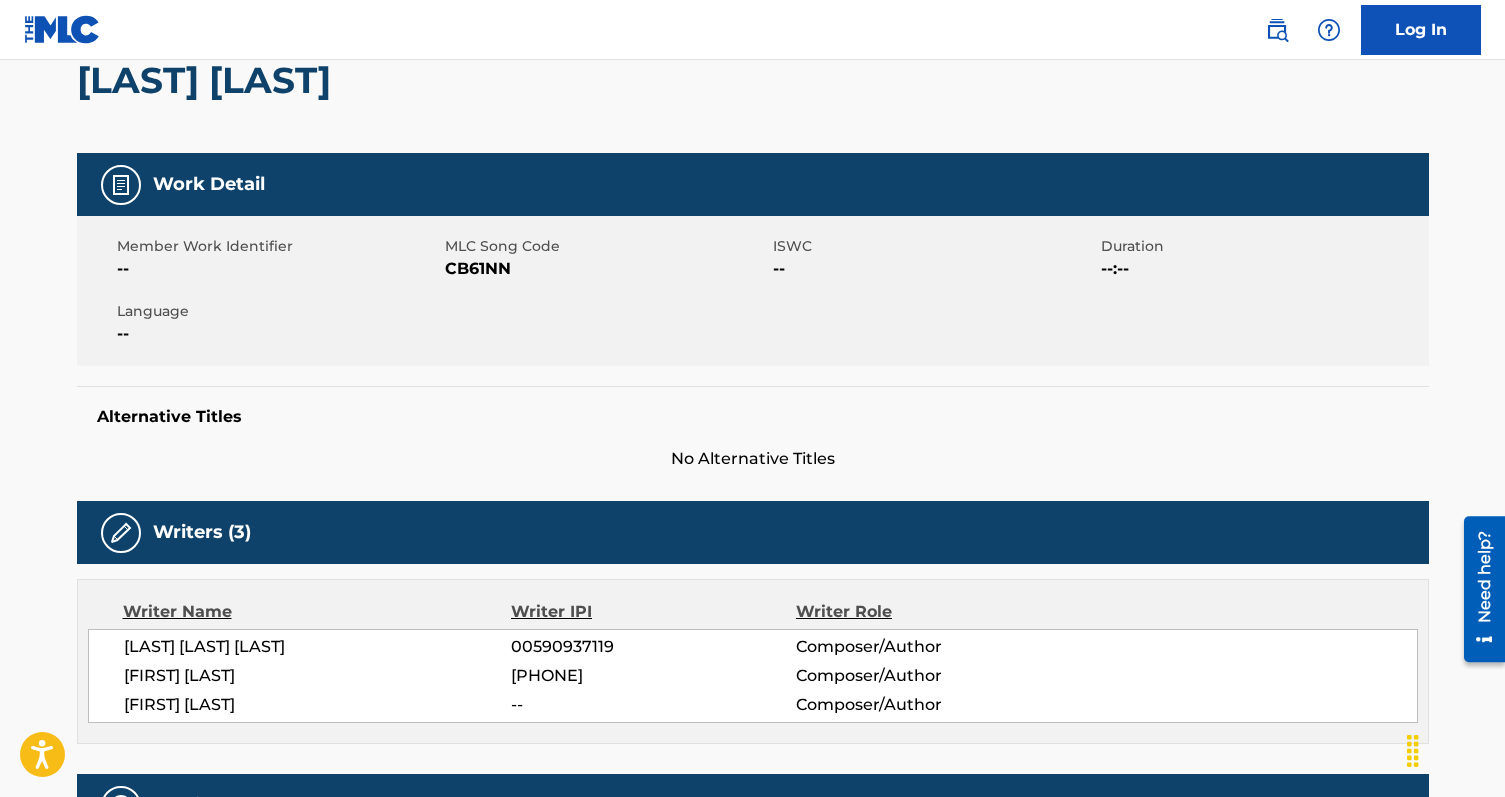 scroll, scrollTop: 0, scrollLeft: 0, axis: both 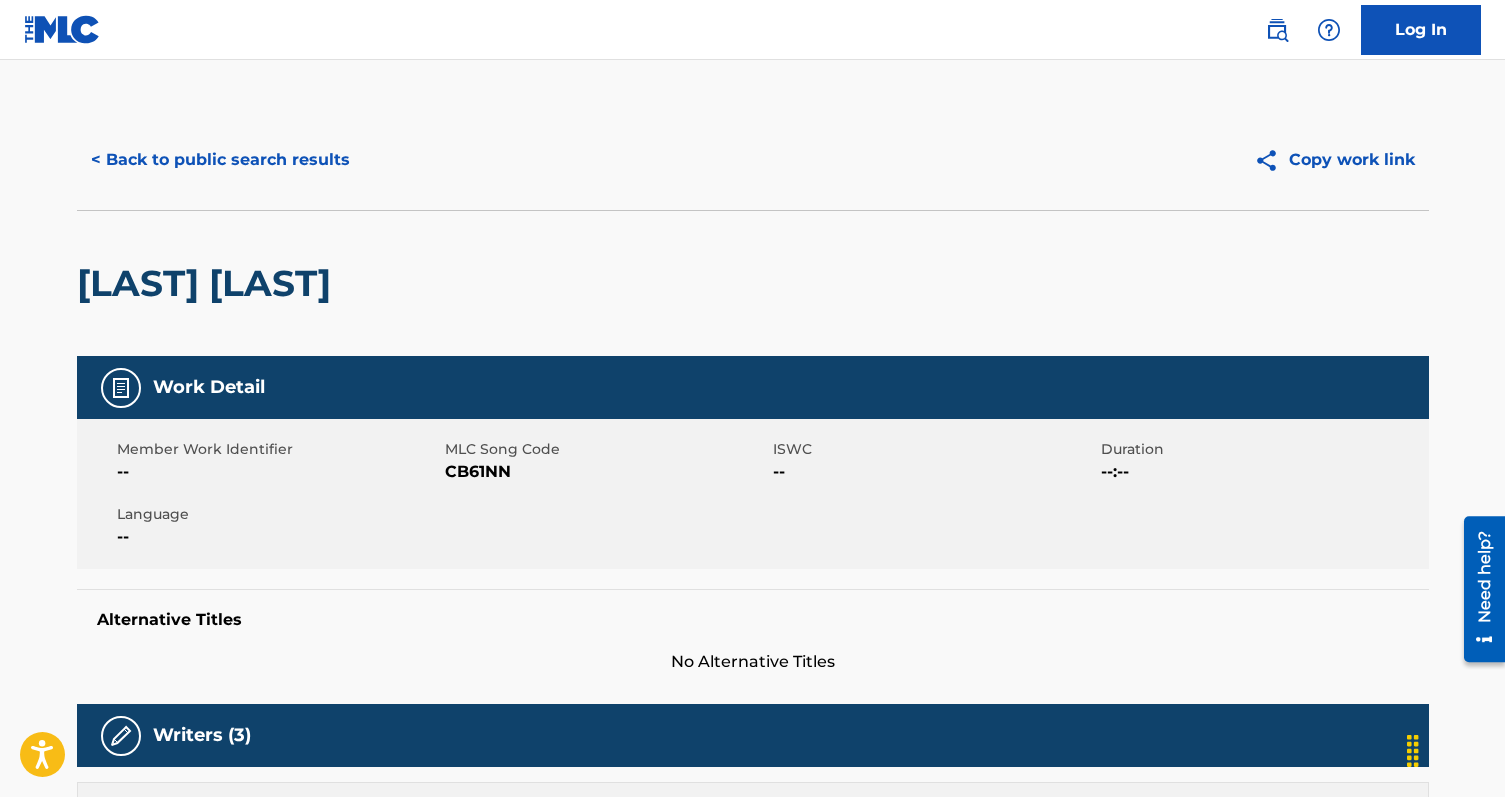 click on "< Back to public search results" at bounding box center [220, 160] 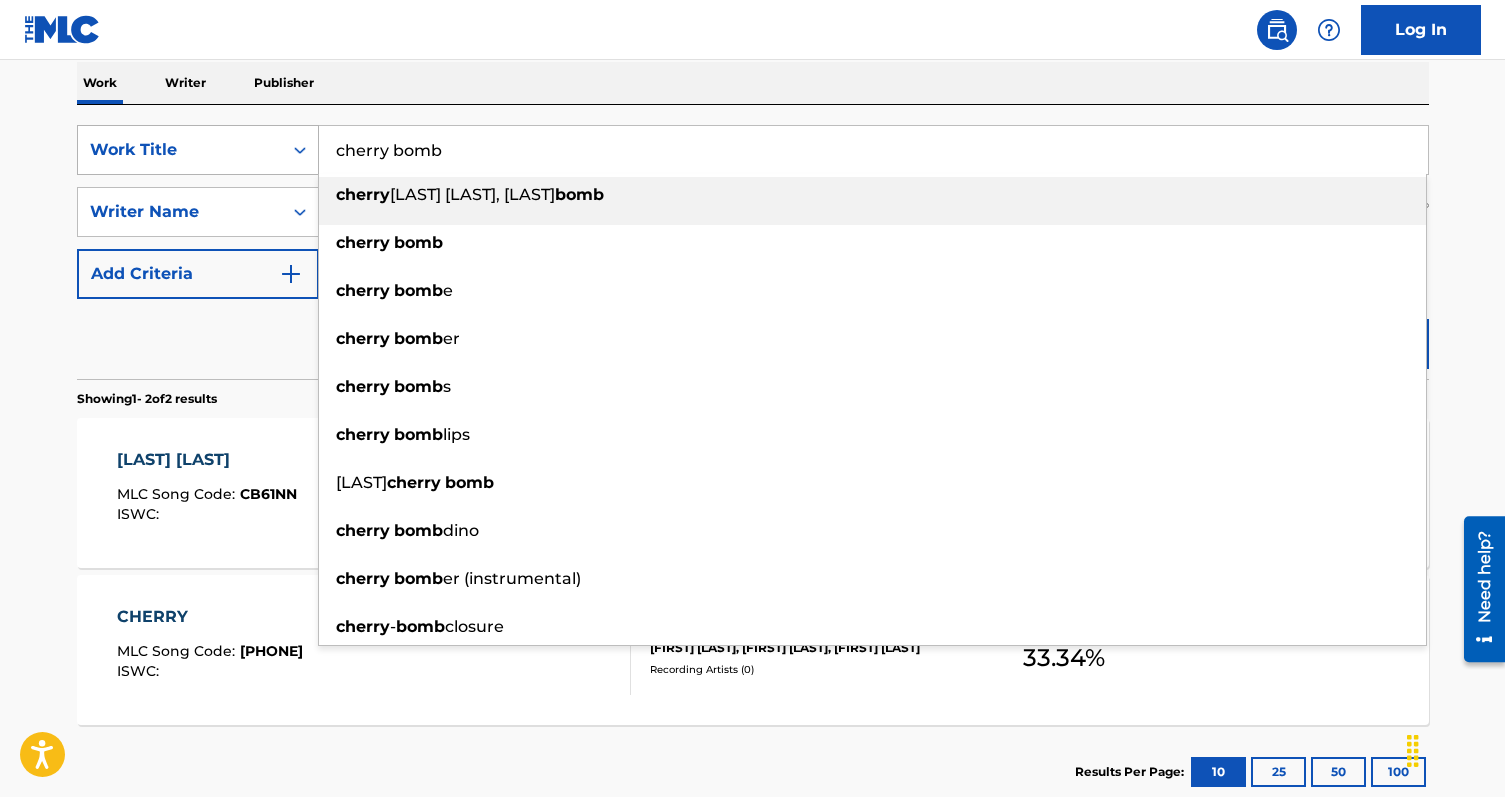 drag, startPoint x: 469, startPoint y: 153, endPoint x: 302, endPoint y: 153, distance: 167 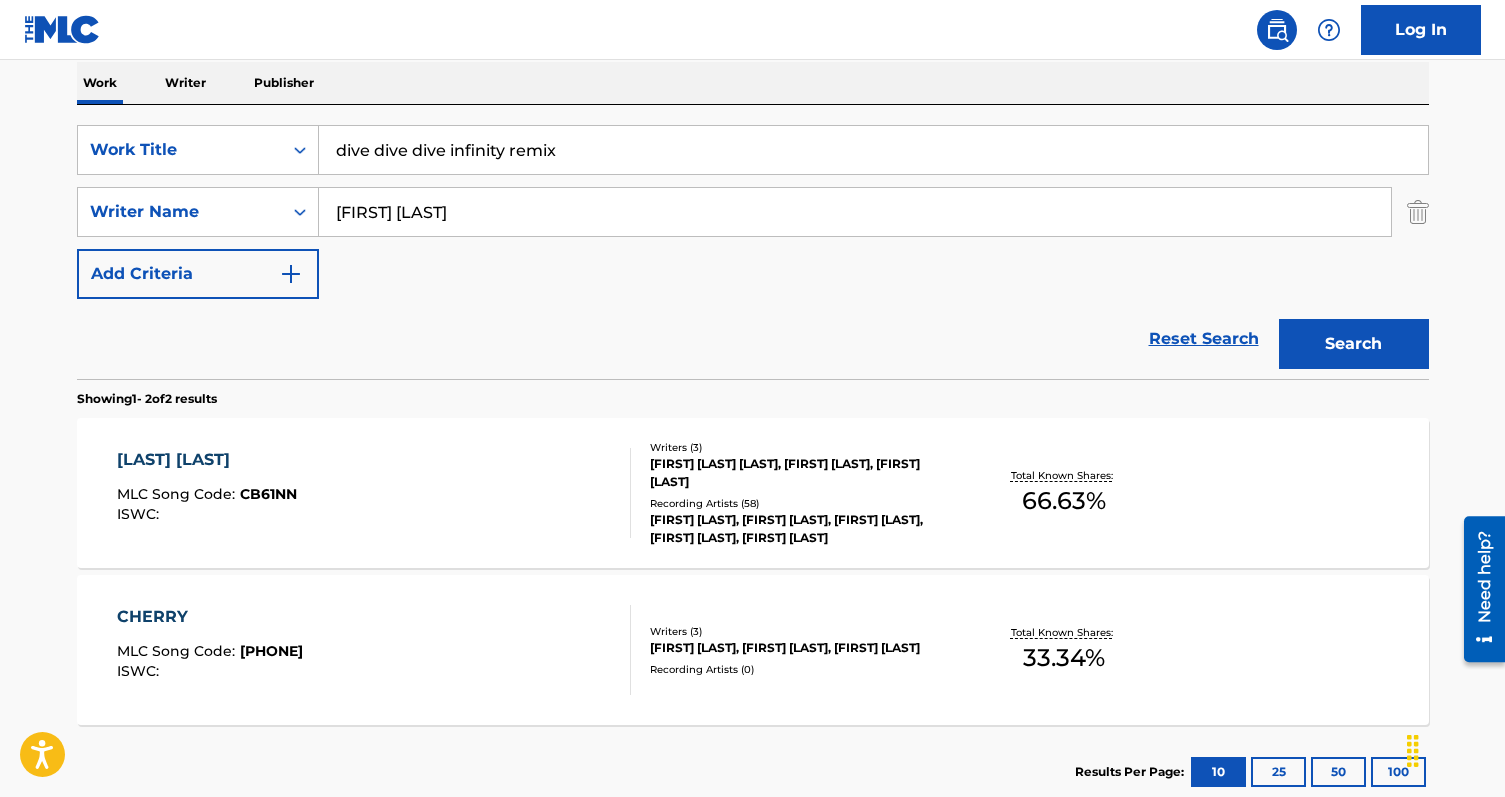 drag, startPoint x: 407, startPoint y: 149, endPoint x: 635, endPoint y: 146, distance: 228.01973 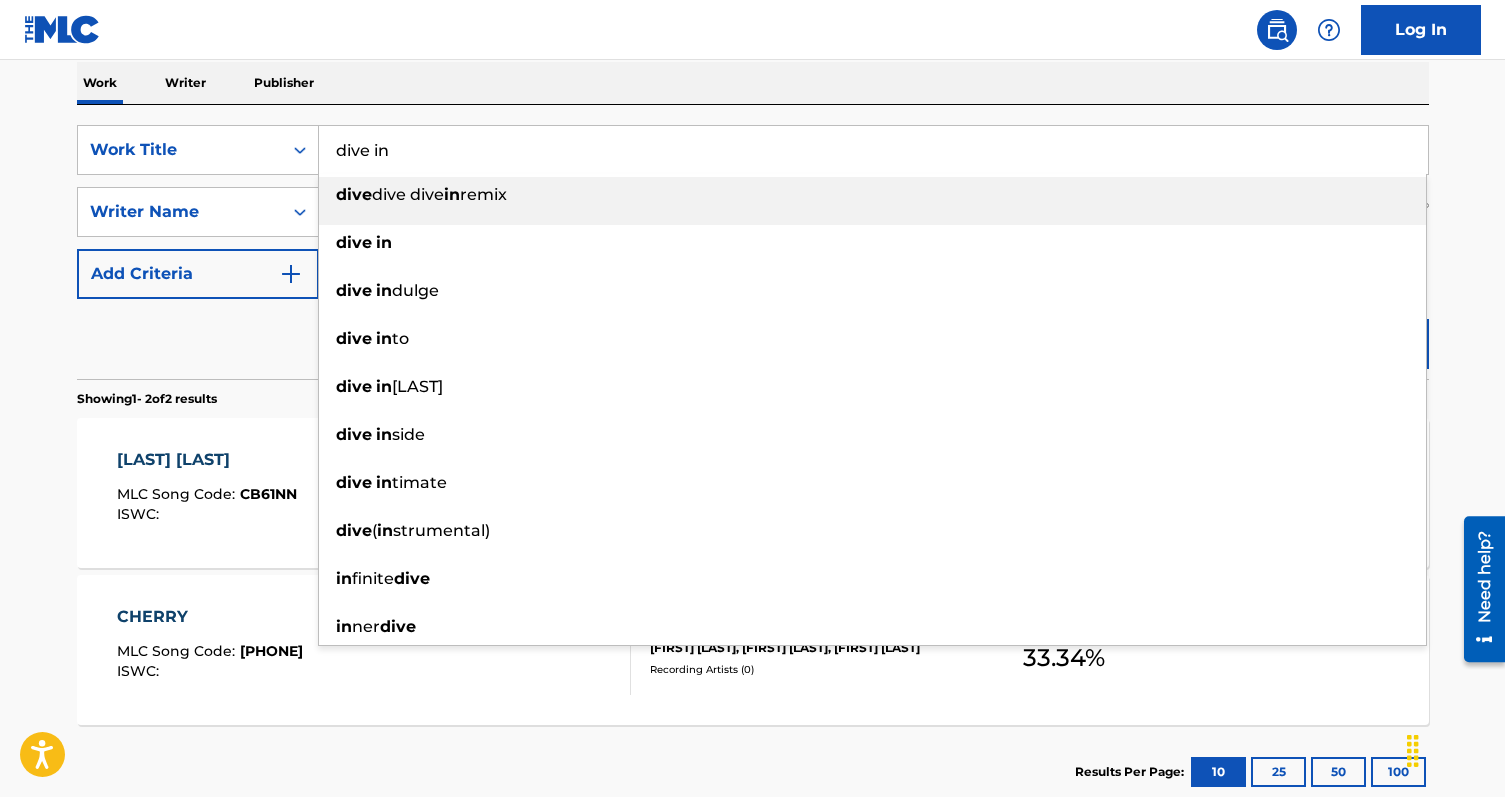 type on "dive in" 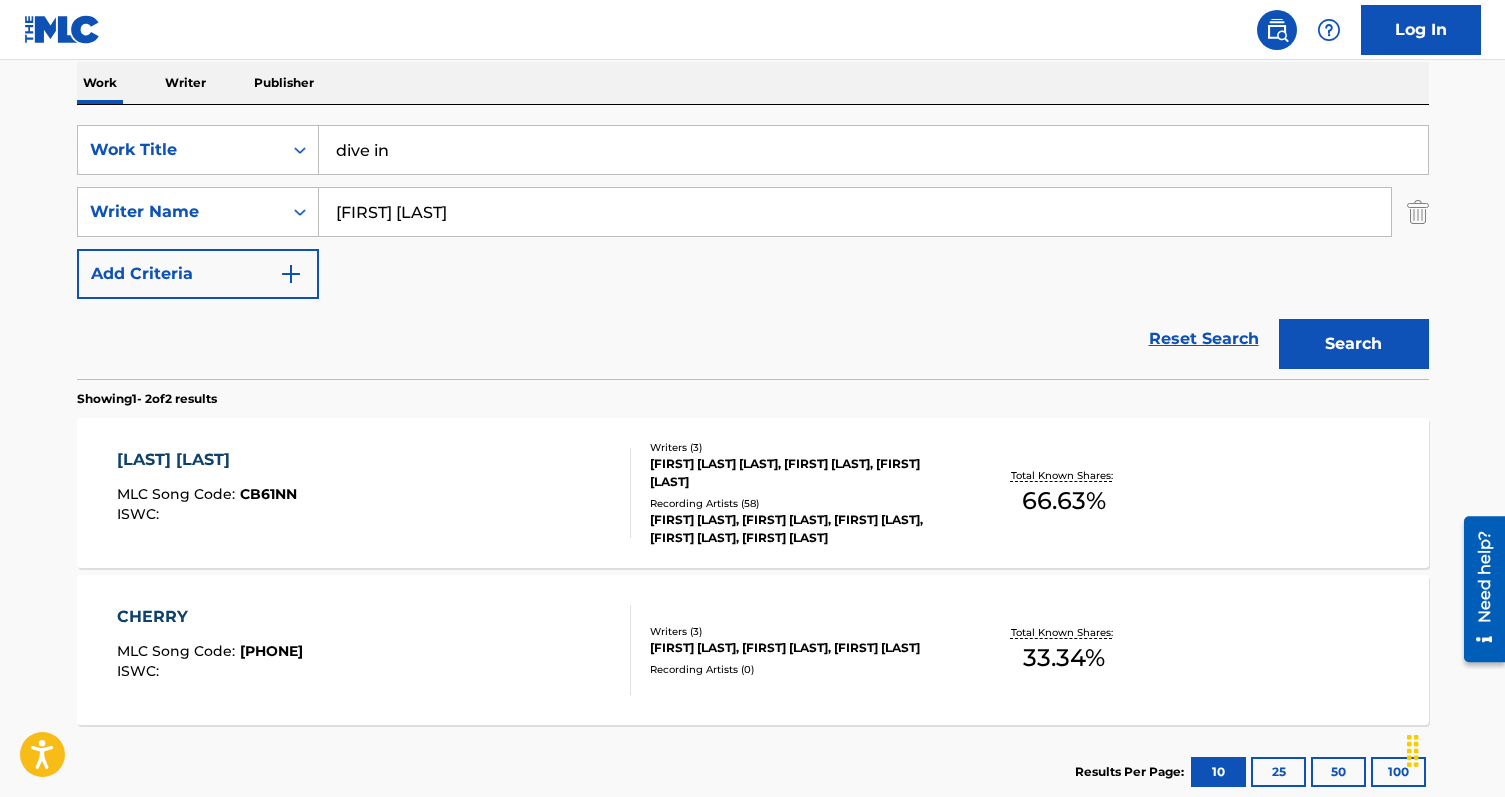 click on "Work Writer Publisher" at bounding box center [753, 83] 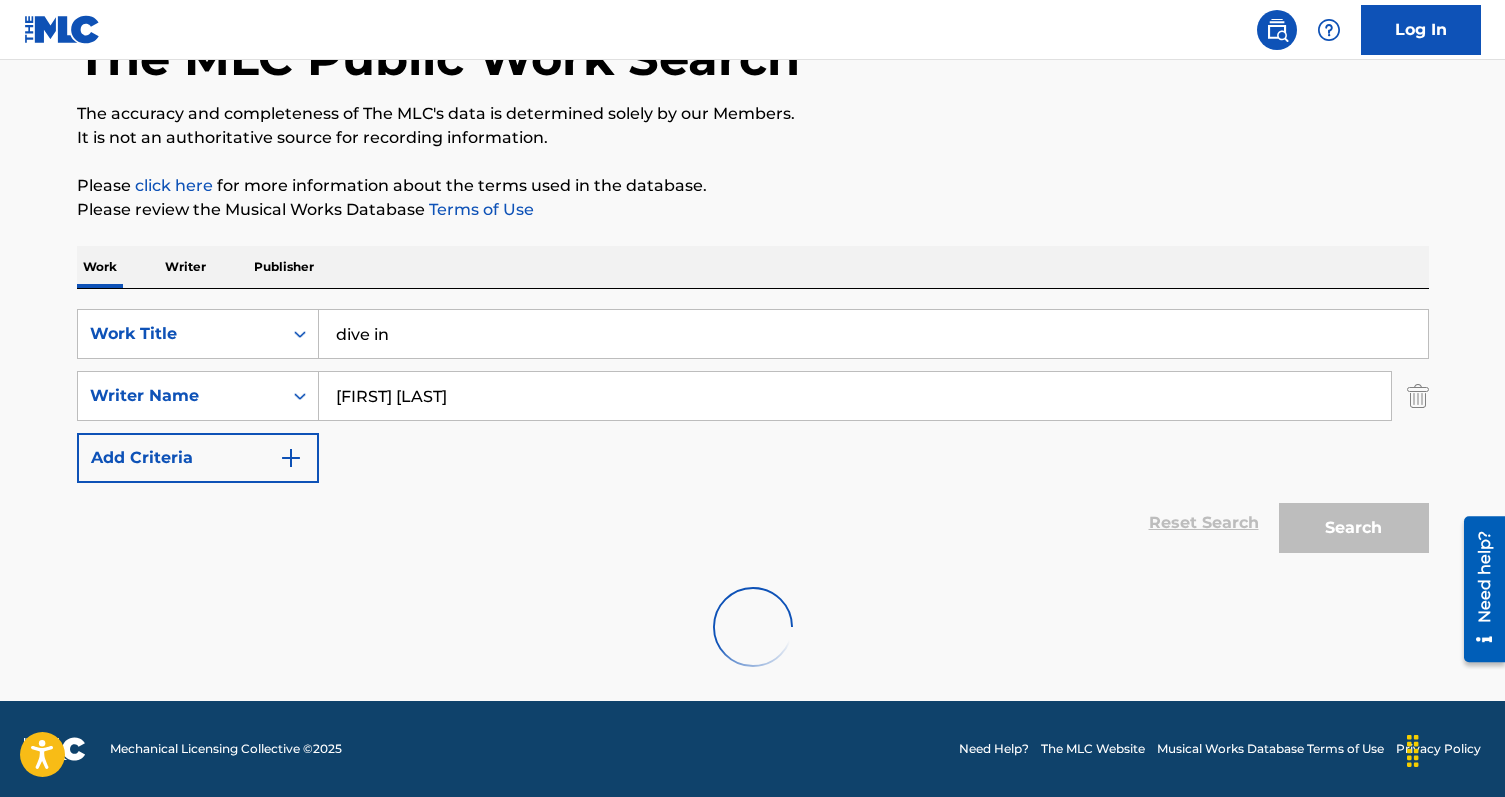 scroll, scrollTop: 291, scrollLeft: 0, axis: vertical 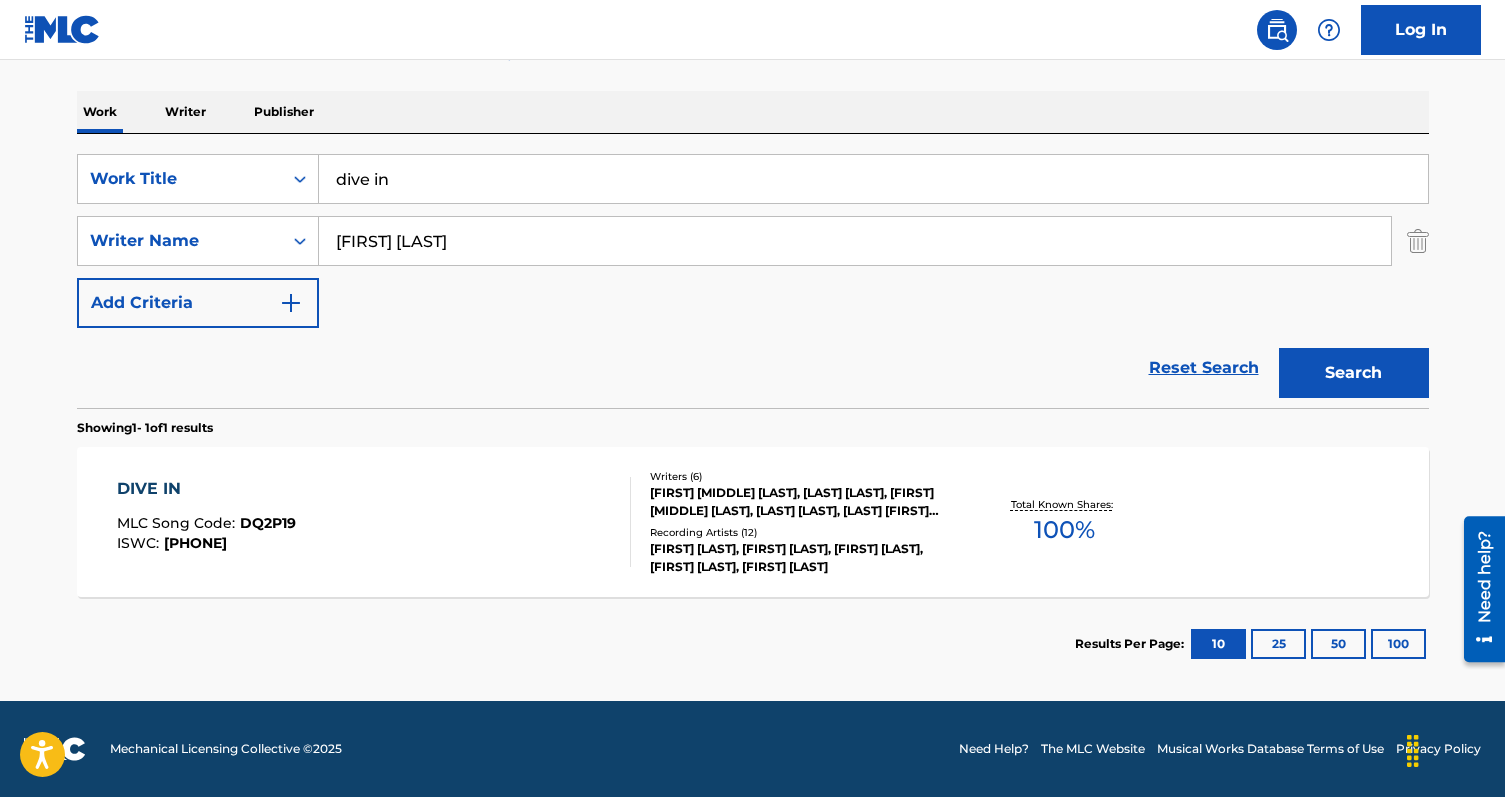 click on "DIVE IN Code : ISWC : T3308662020" at bounding box center [374, 522] 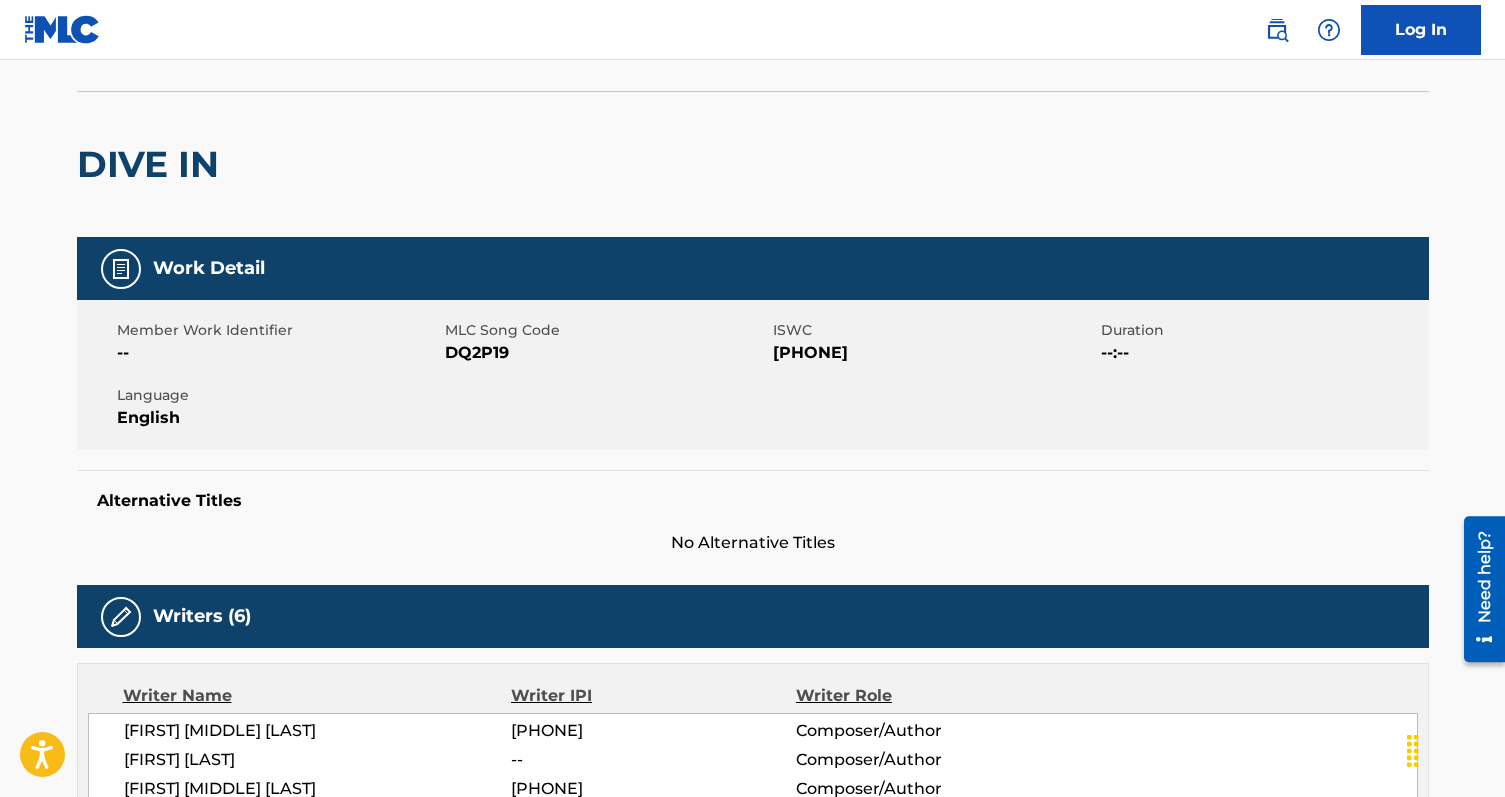 scroll, scrollTop: 0, scrollLeft: 0, axis: both 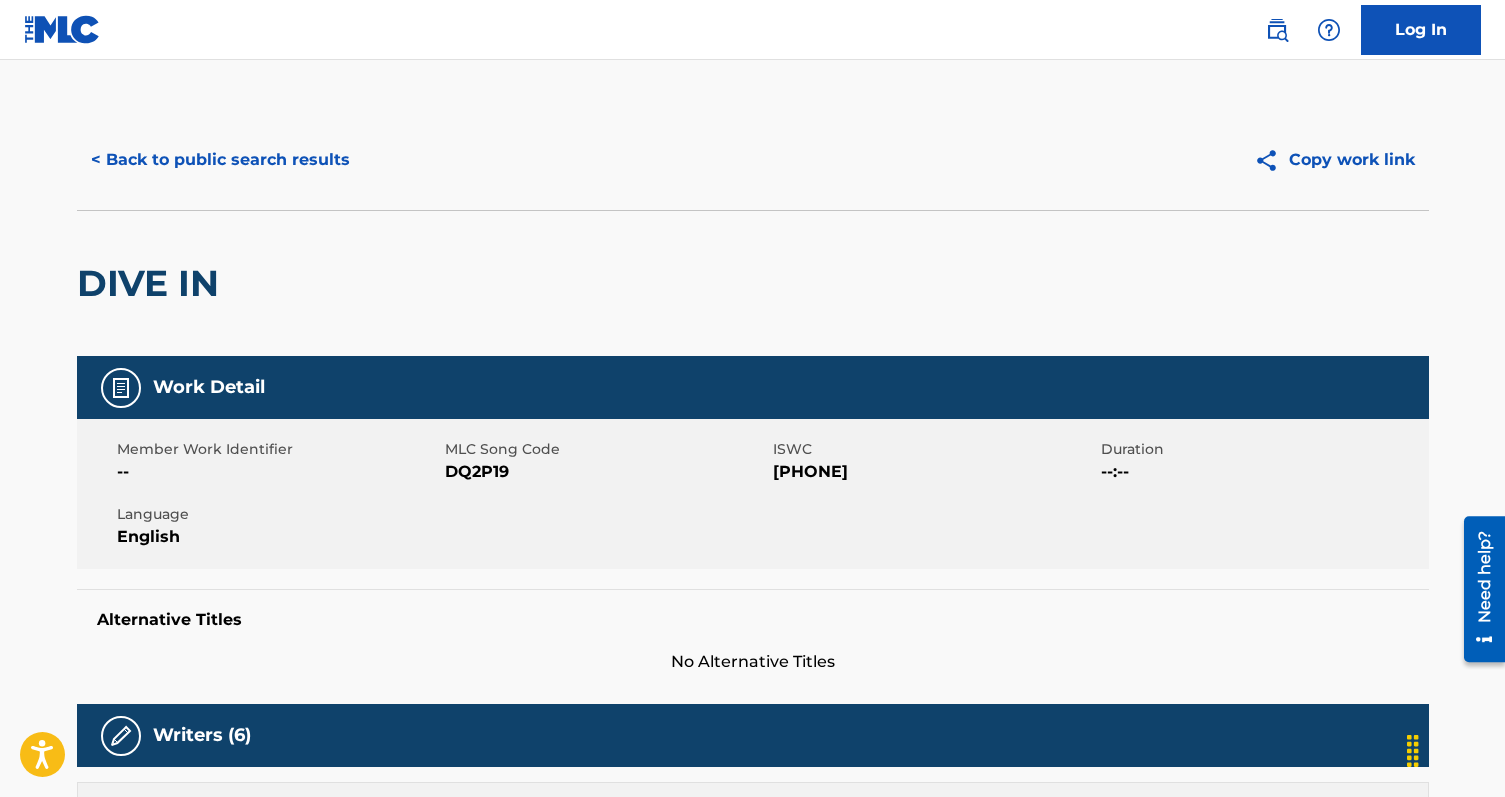 click on "< Back to public search results" at bounding box center [220, 160] 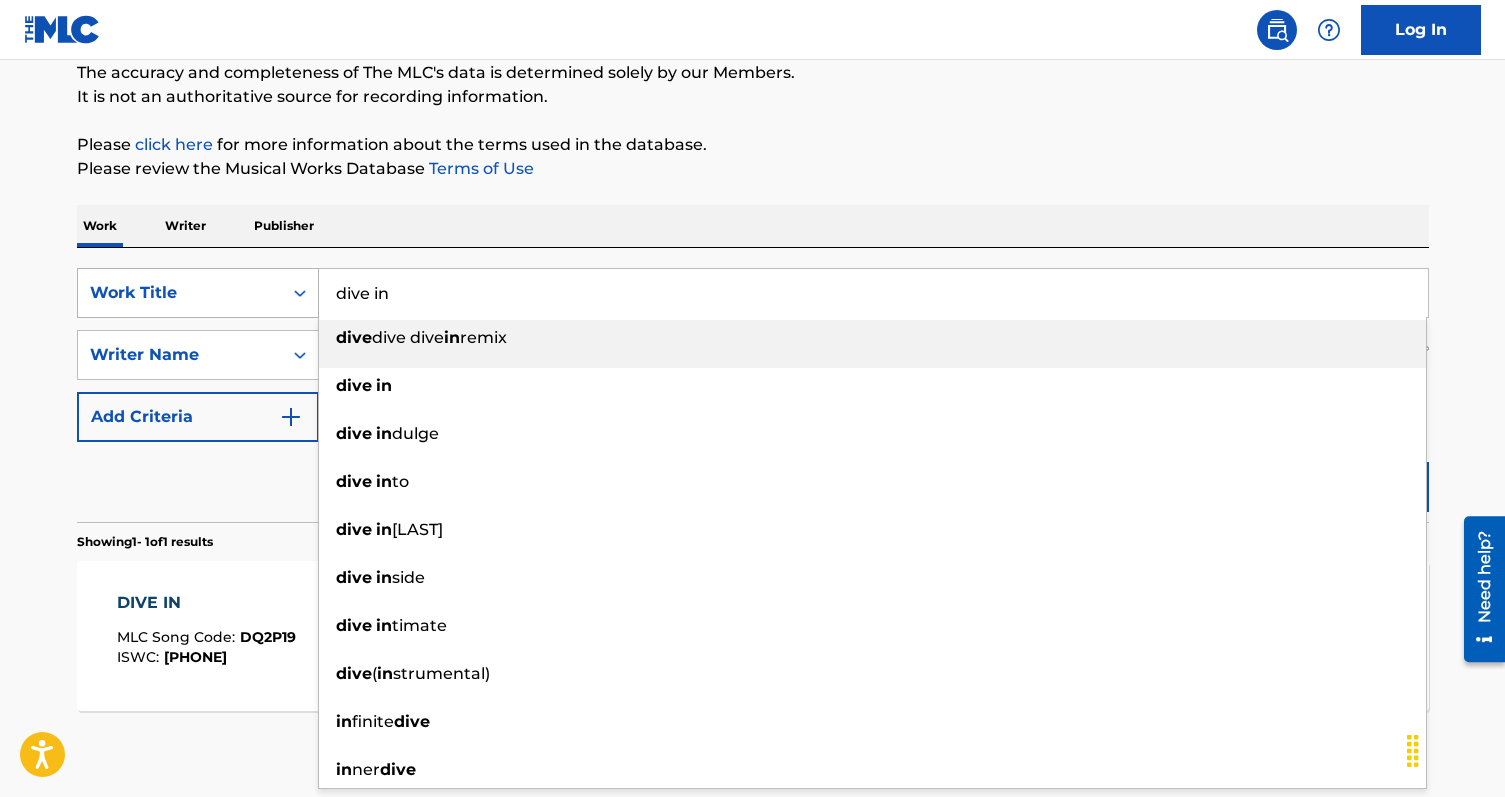 drag, startPoint x: 416, startPoint y: 296, endPoint x: 308, endPoint y: 286, distance: 108.461975 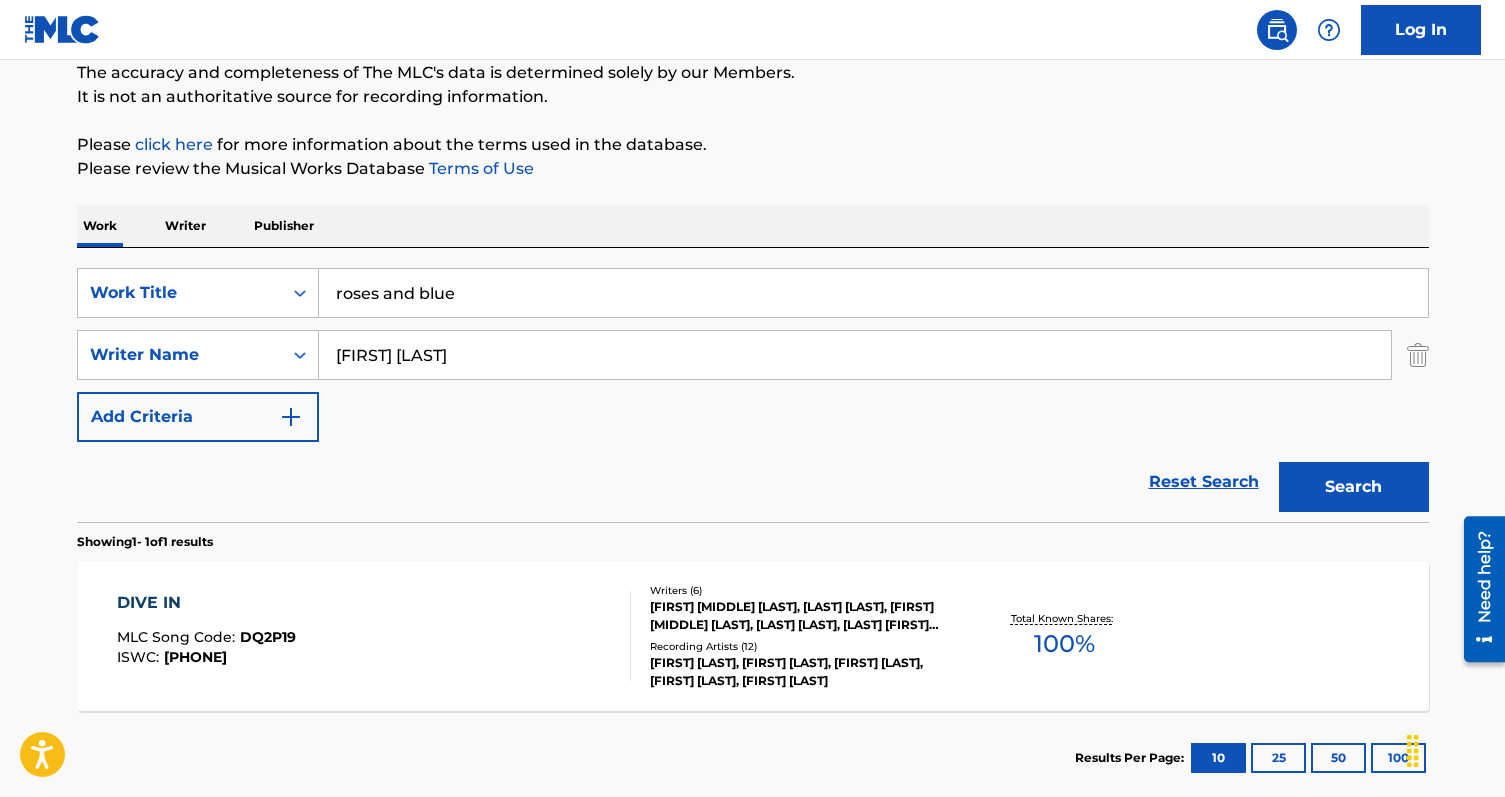 drag, startPoint x: 476, startPoint y: 295, endPoint x: 388, endPoint y: 295, distance: 88 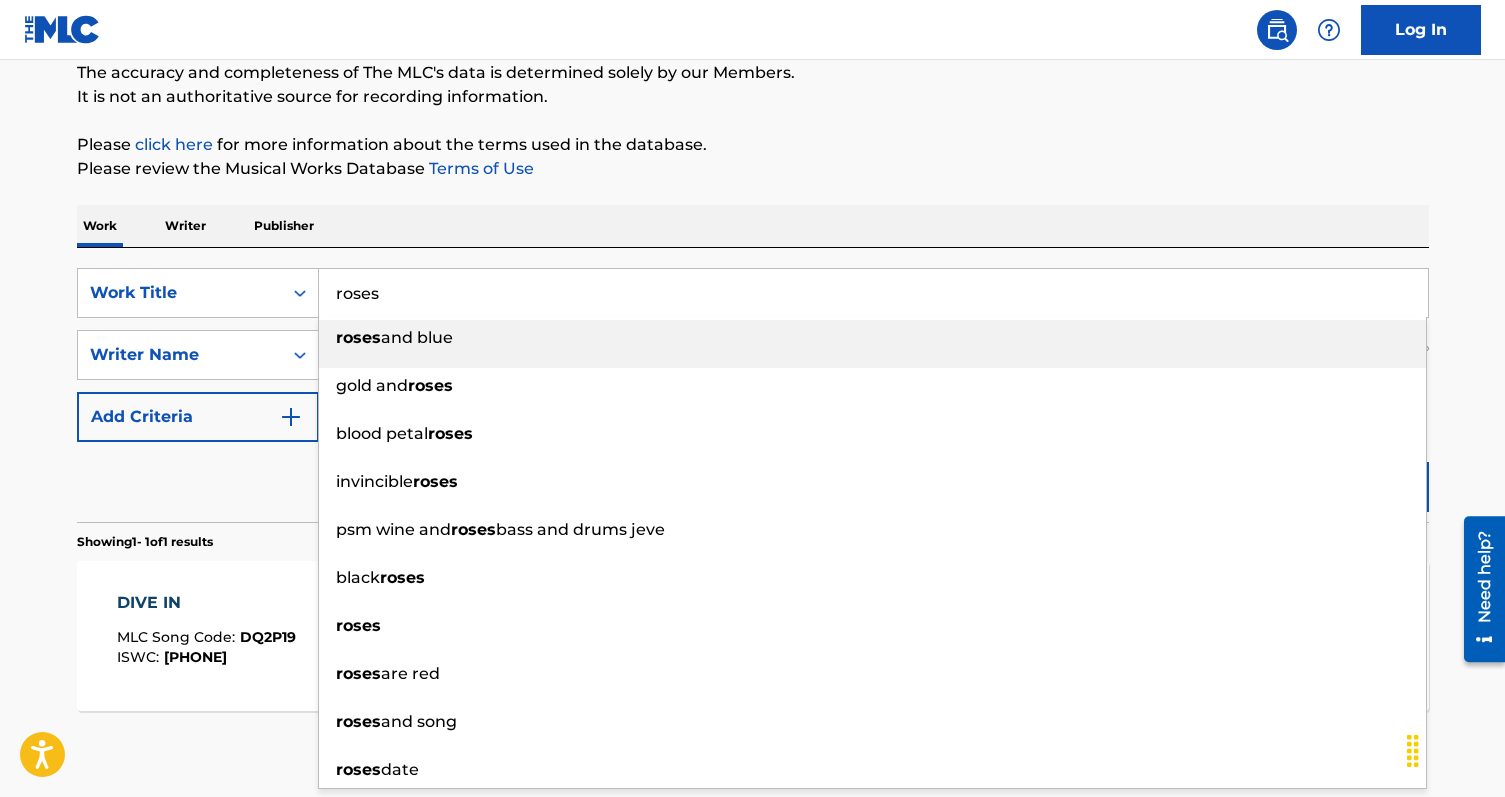 click on "roses" at bounding box center [873, 293] 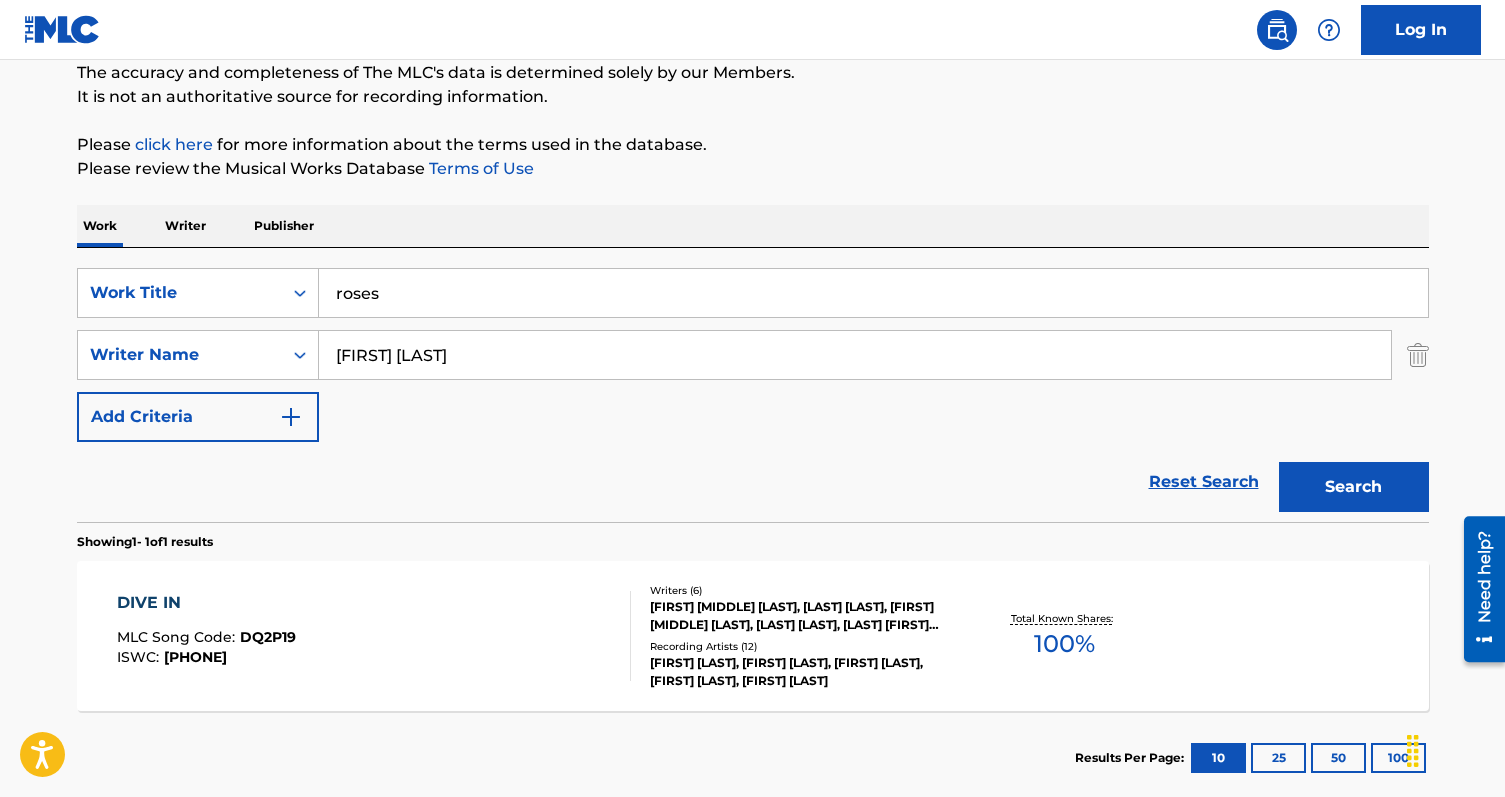 click on "Search" at bounding box center (1354, 487) 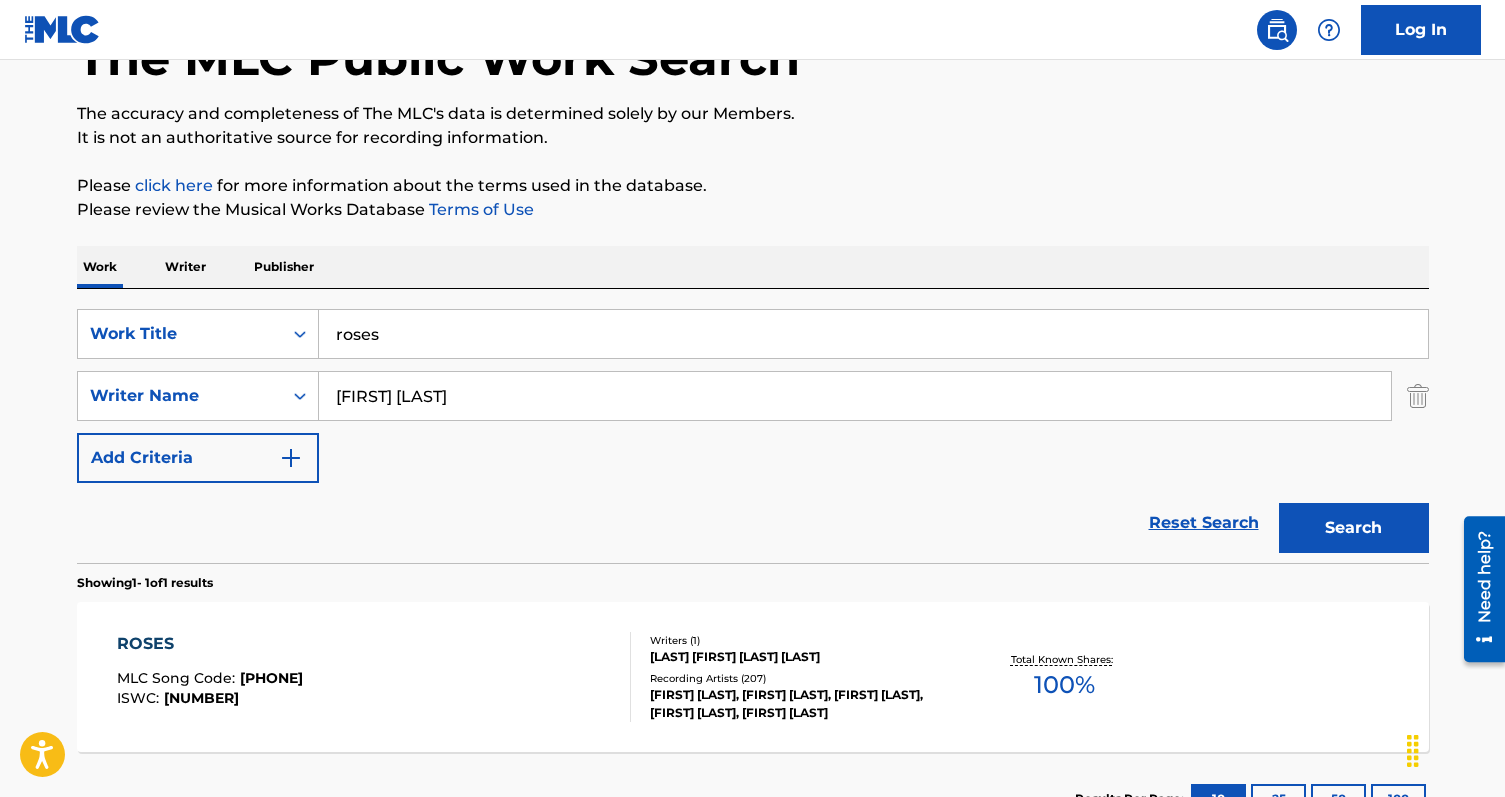 scroll, scrollTop: 177, scrollLeft: 0, axis: vertical 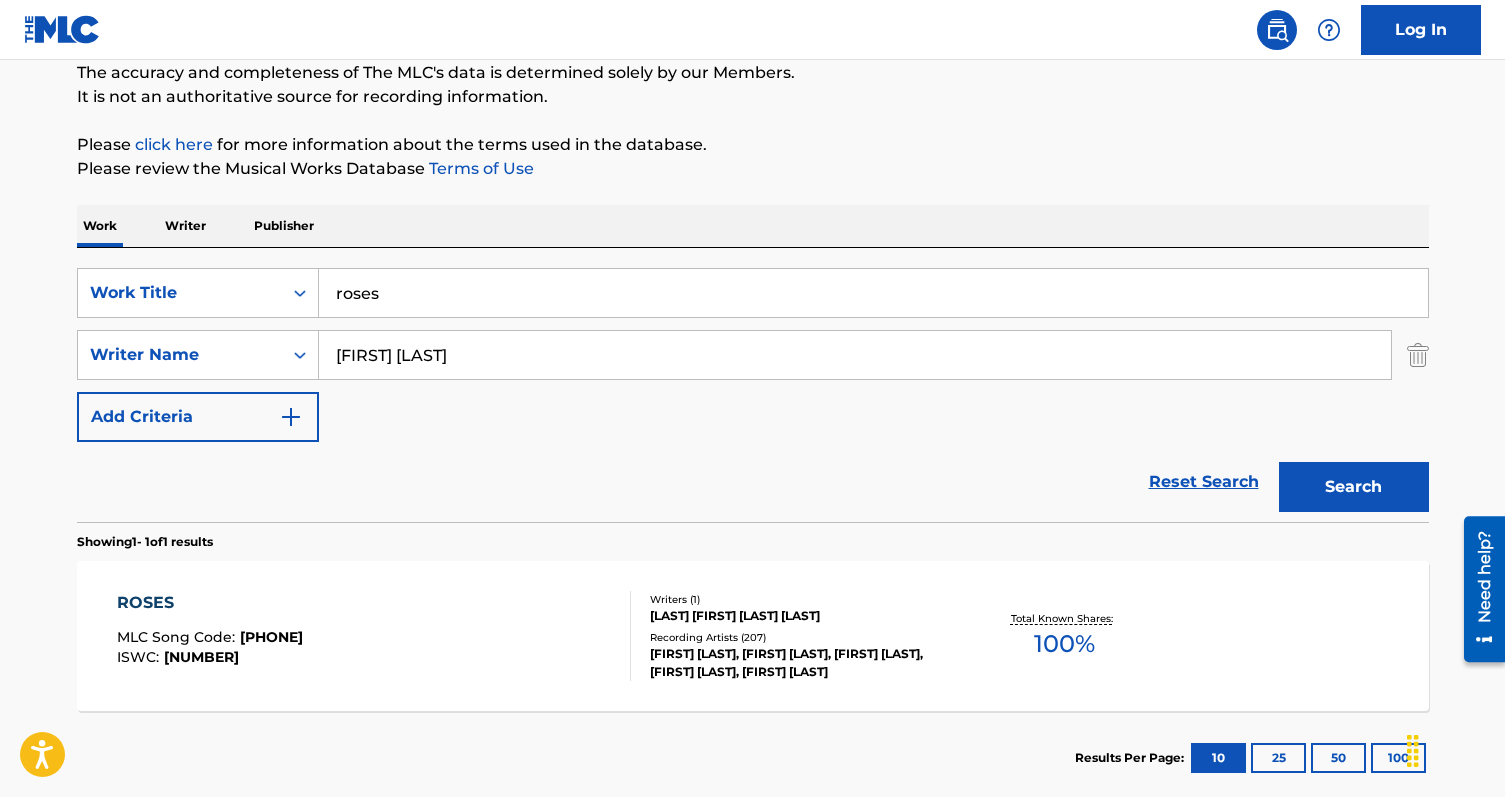 click on "MLC Song Code : ISWC : [PHONE]" at bounding box center (374, 636) 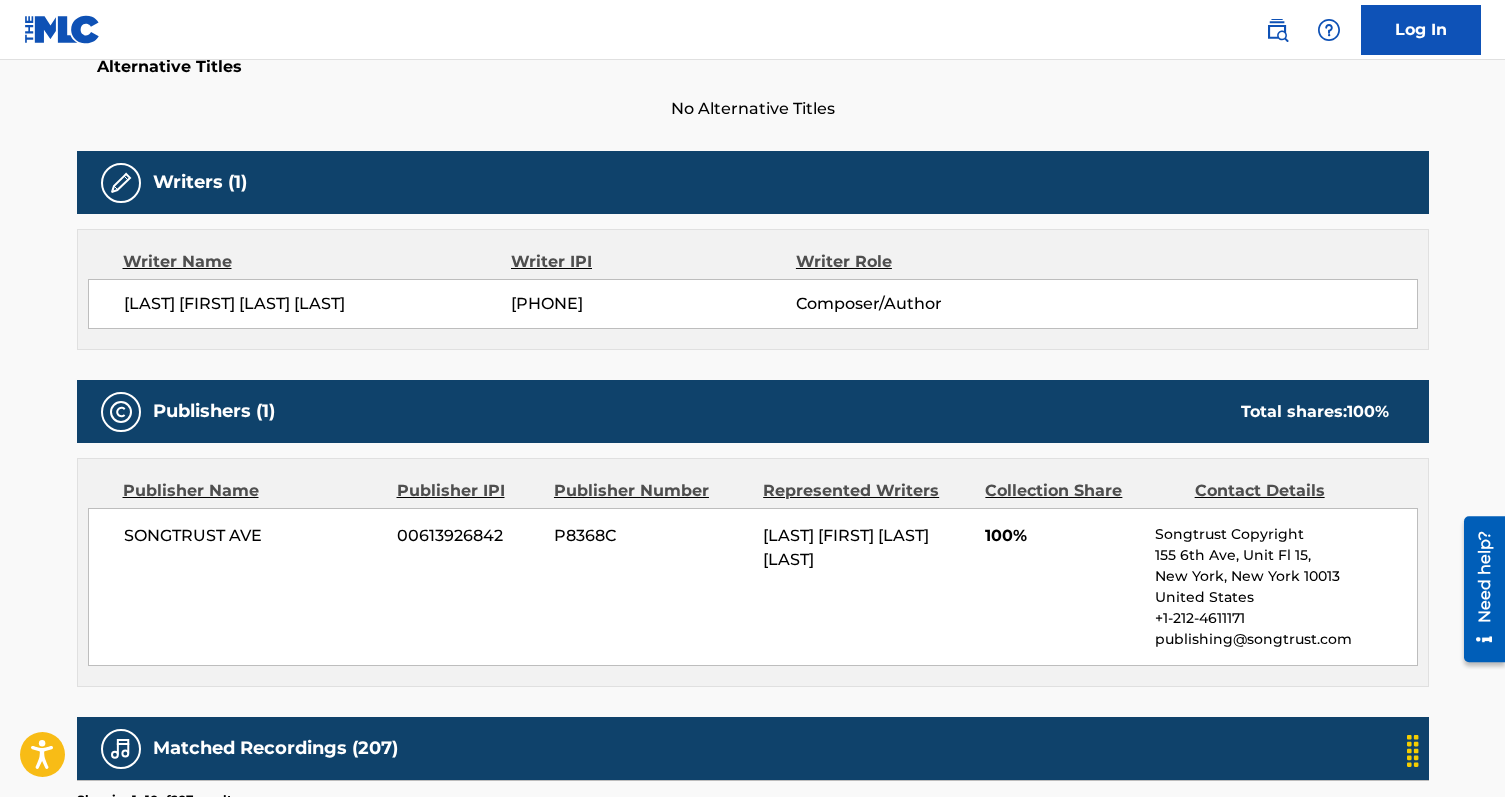 scroll, scrollTop: 539, scrollLeft: 0, axis: vertical 